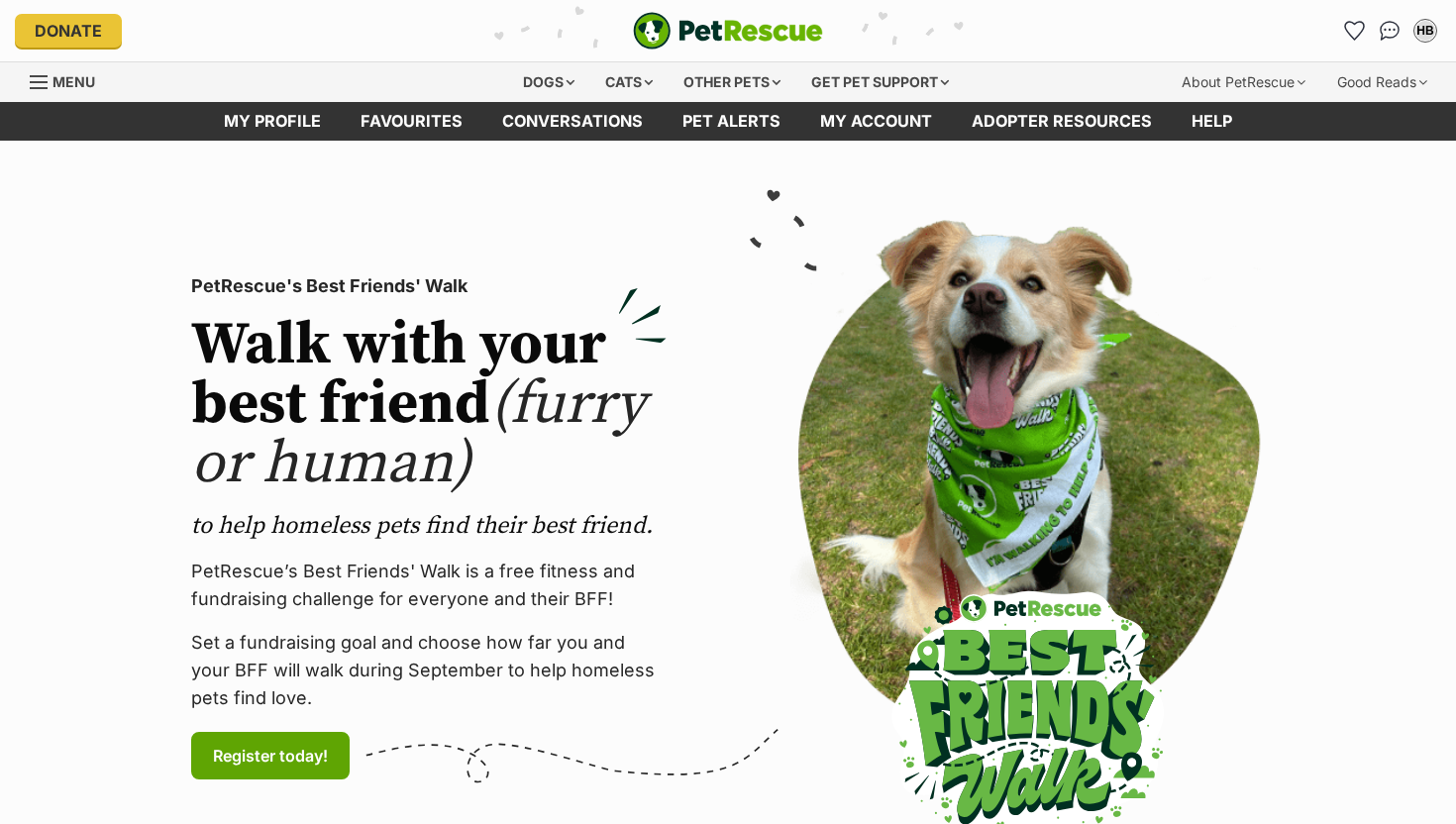 scroll, scrollTop: 0, scrollLeft: 0, axis: both 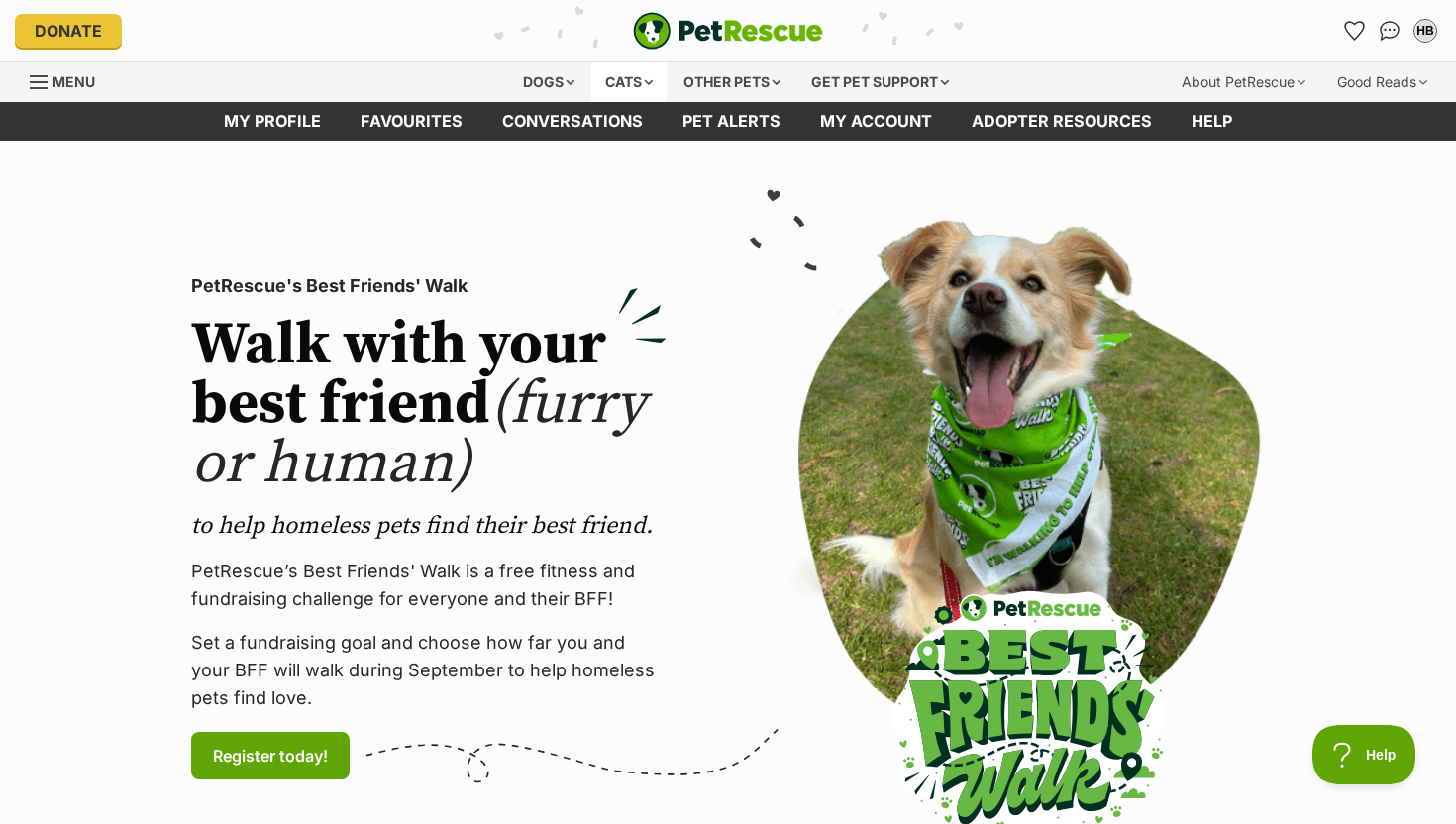 click on "Cats" at bounding box center [629, 82] 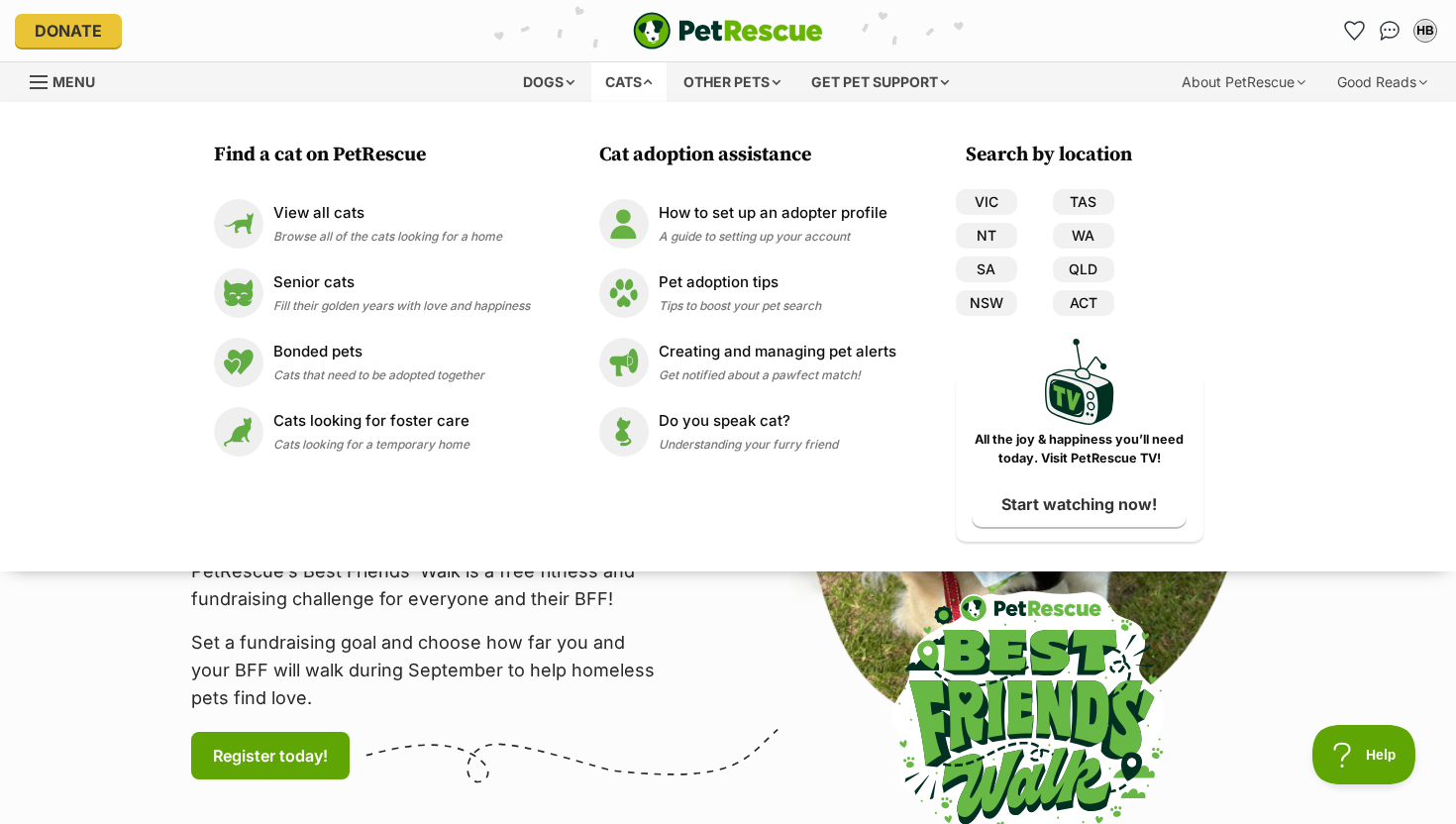 scroll, scrollTop: 0, scrollLeft: 0, axis: both 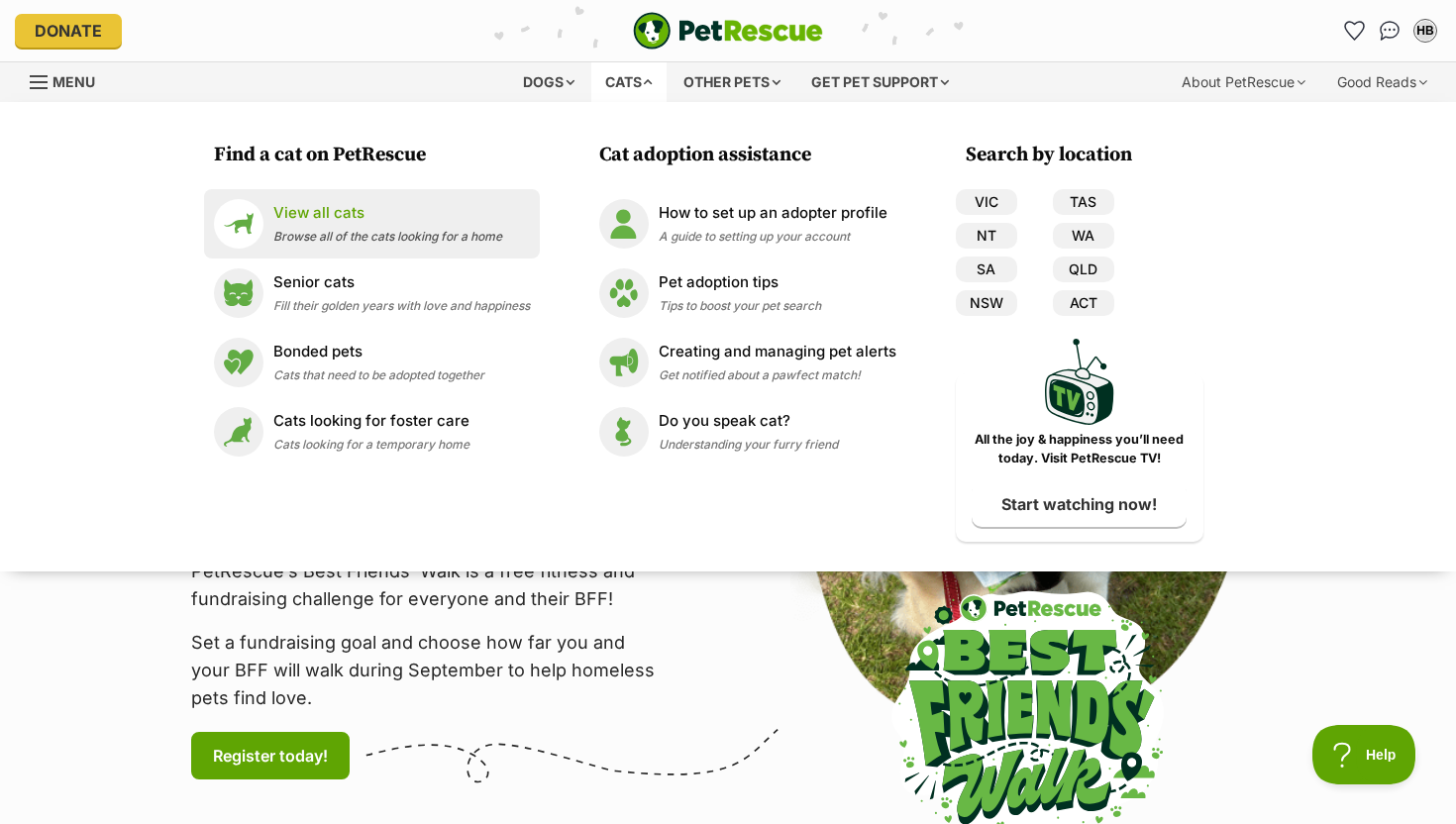 click on "View all cats" at bounding box center (387, 213) 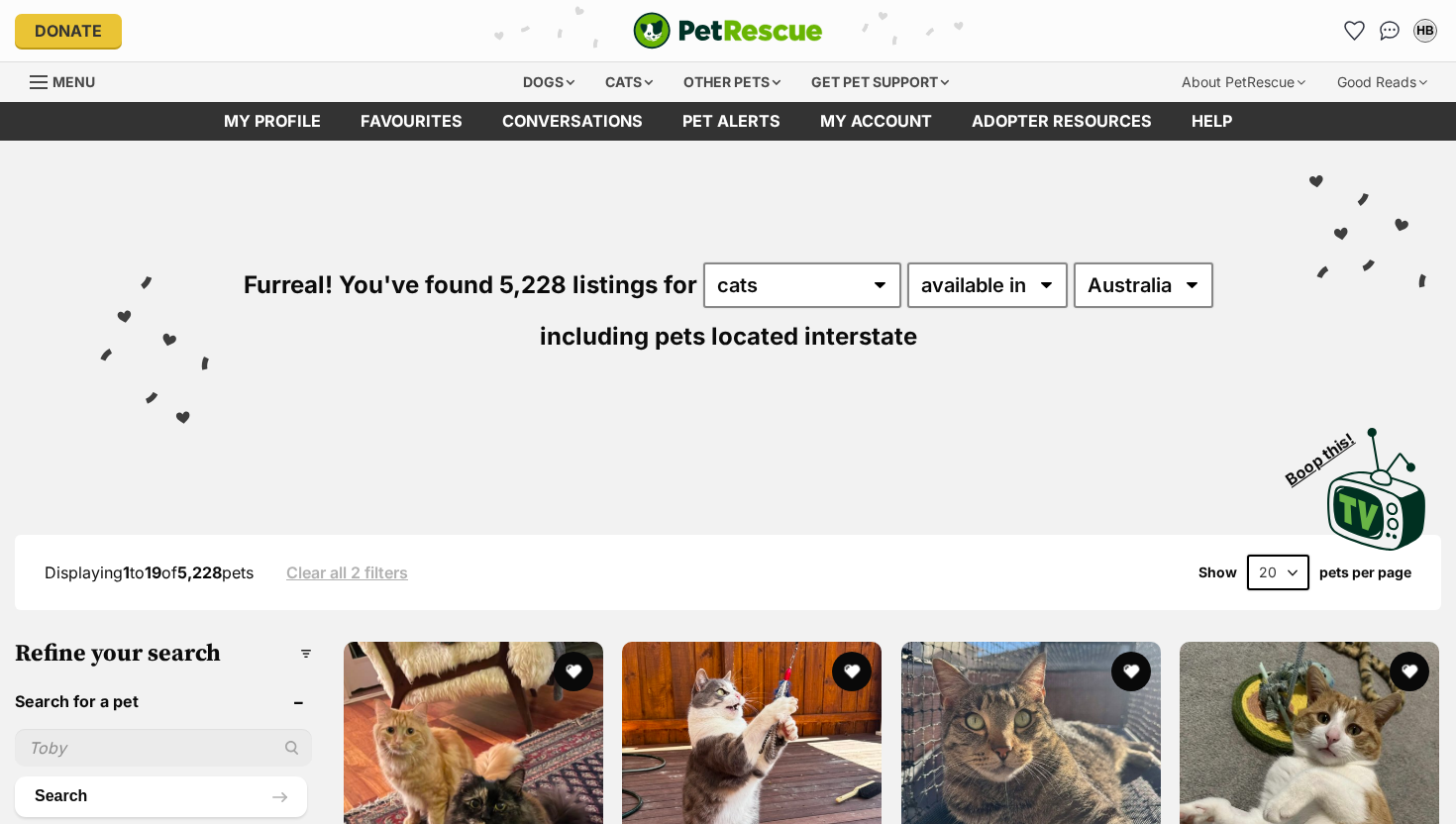scroll, scrollTop: 0, scrollLeft: 0, axis: both 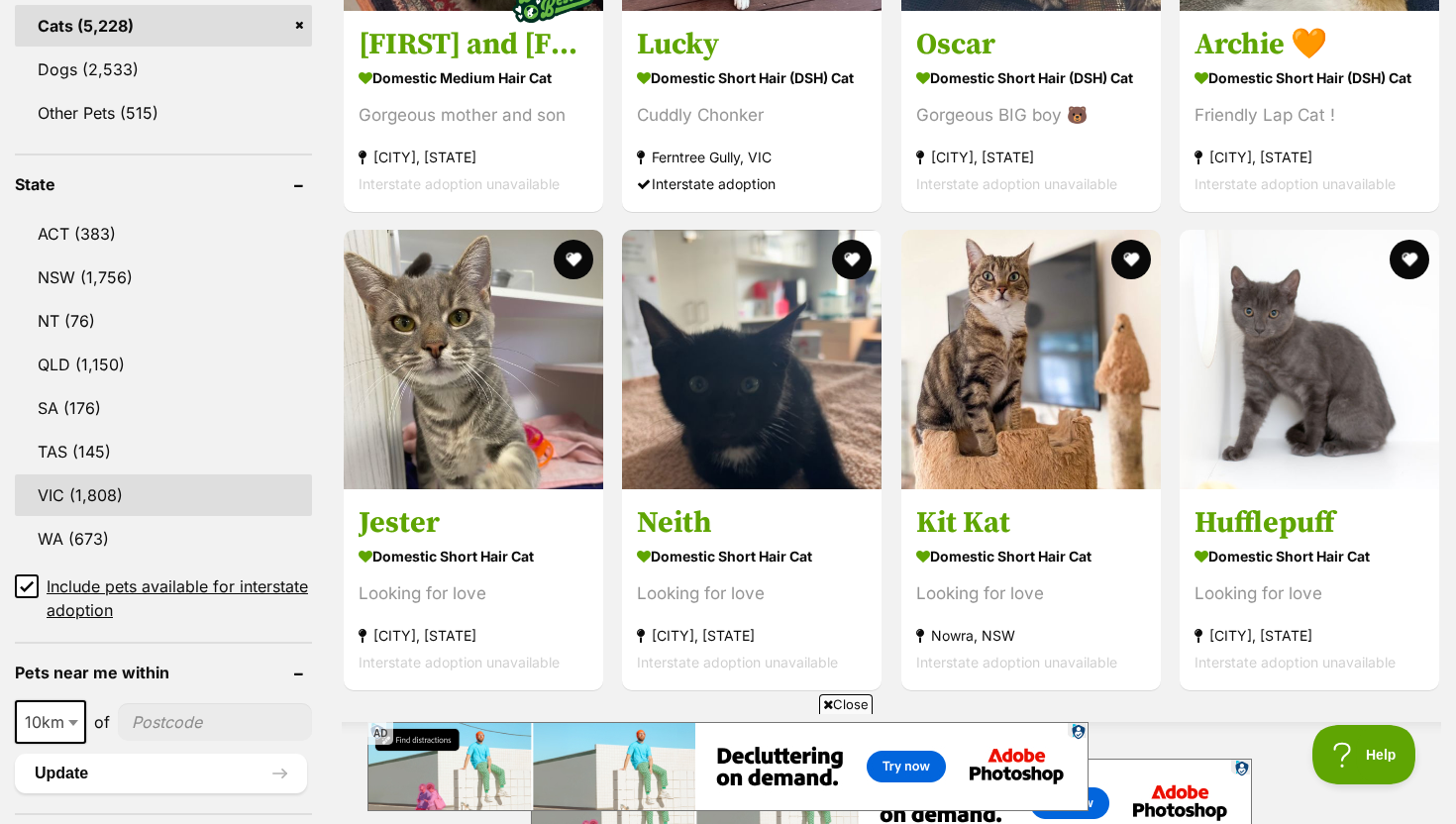 click on "VIC (1,808)" at bounding box center [163, 495] 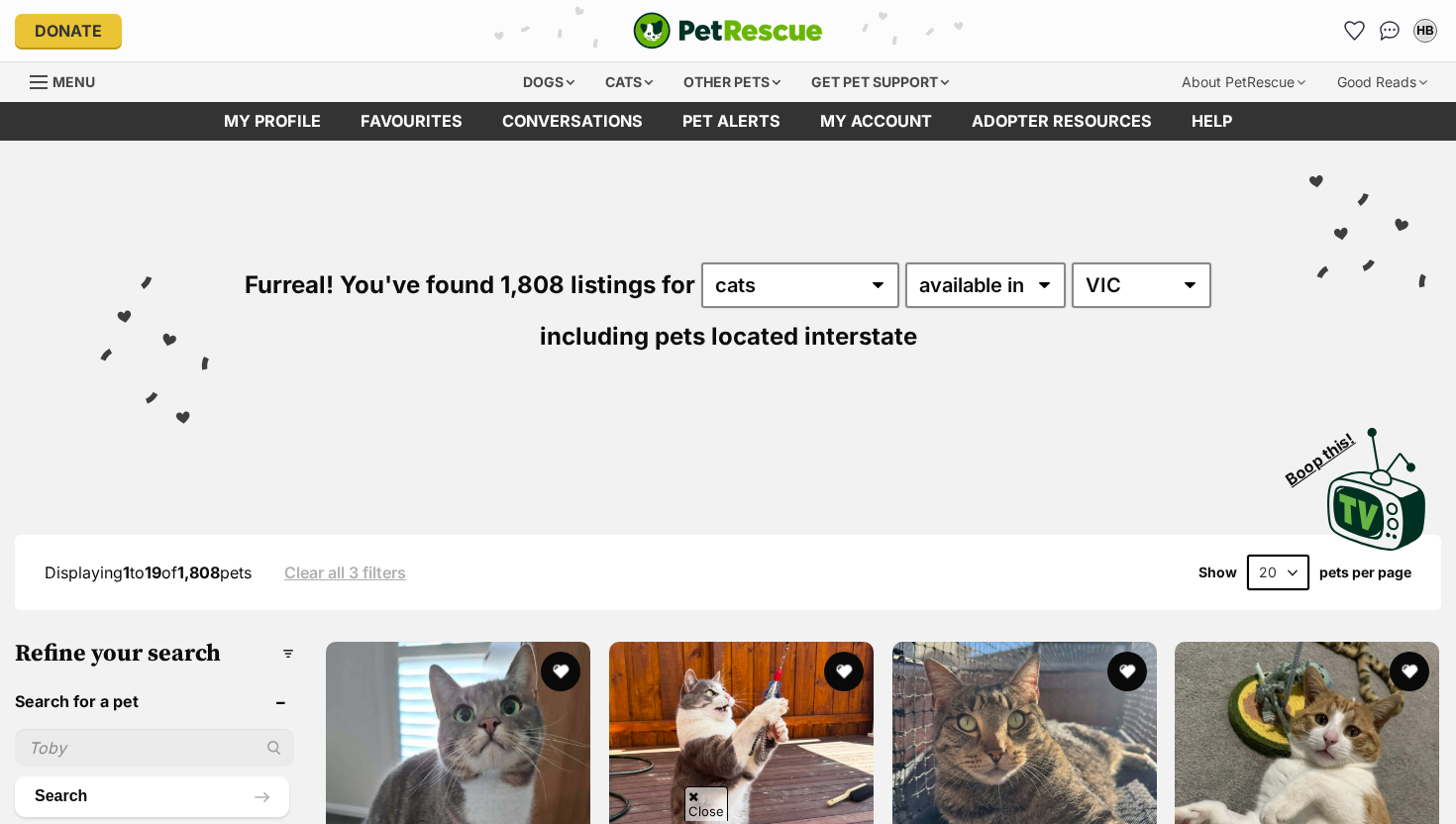 scroll, scrollTop: 327, scrollLeft: 0, axis: vertical 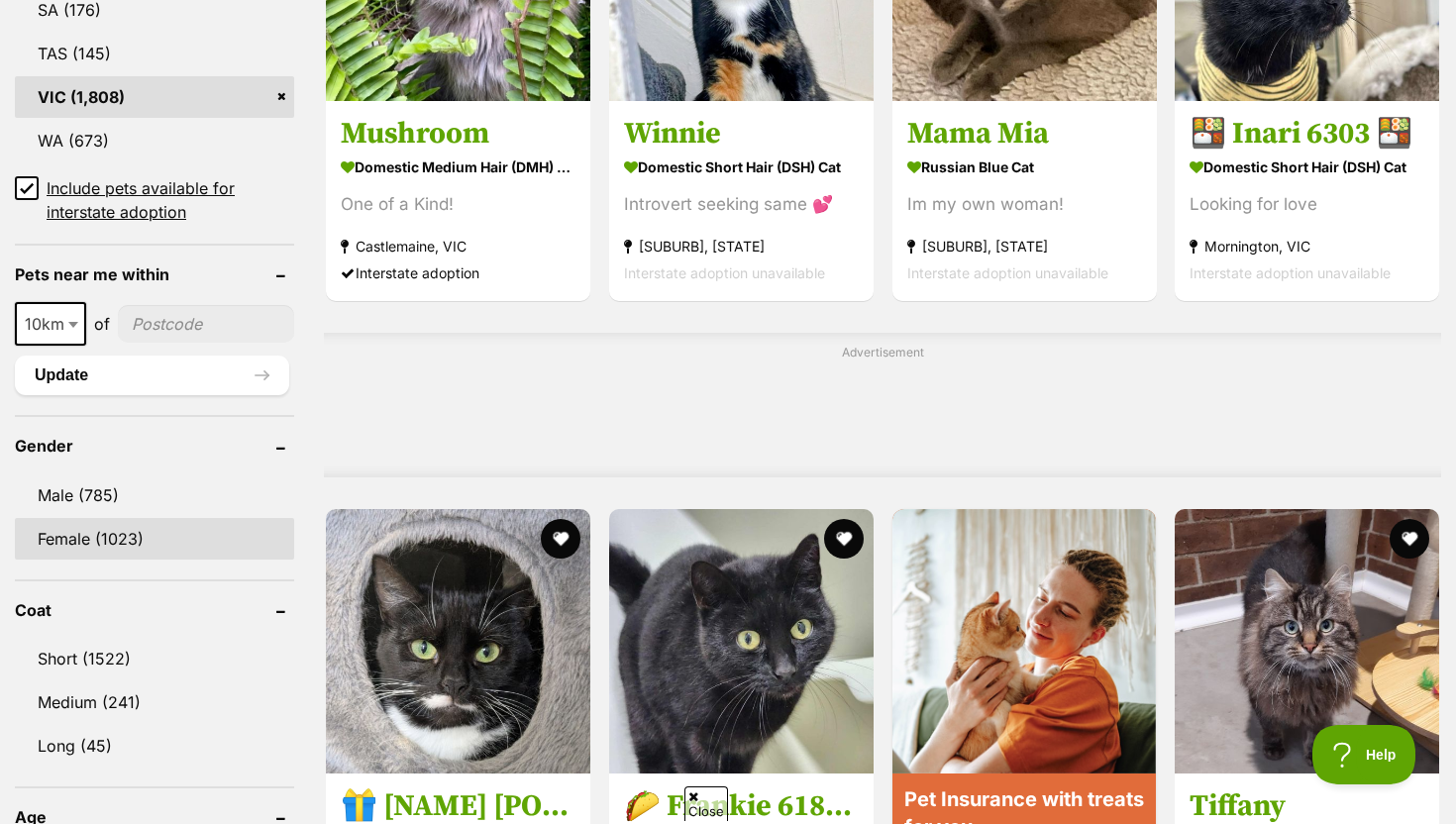click on "Female (1023)" at bounding box center (155, 539) 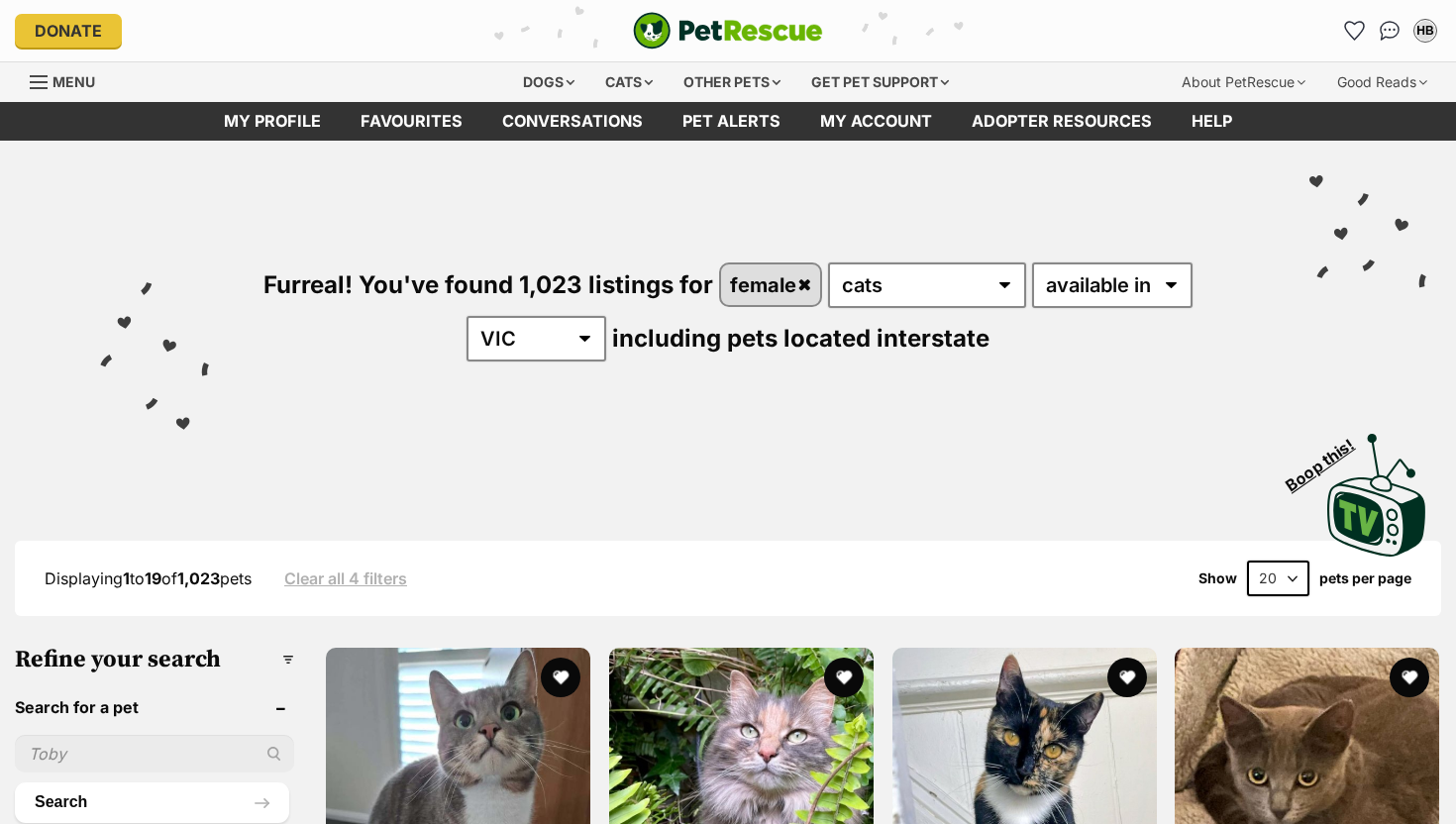 scroll, scrollTop: 0, scrollLeft: 0, axis: both 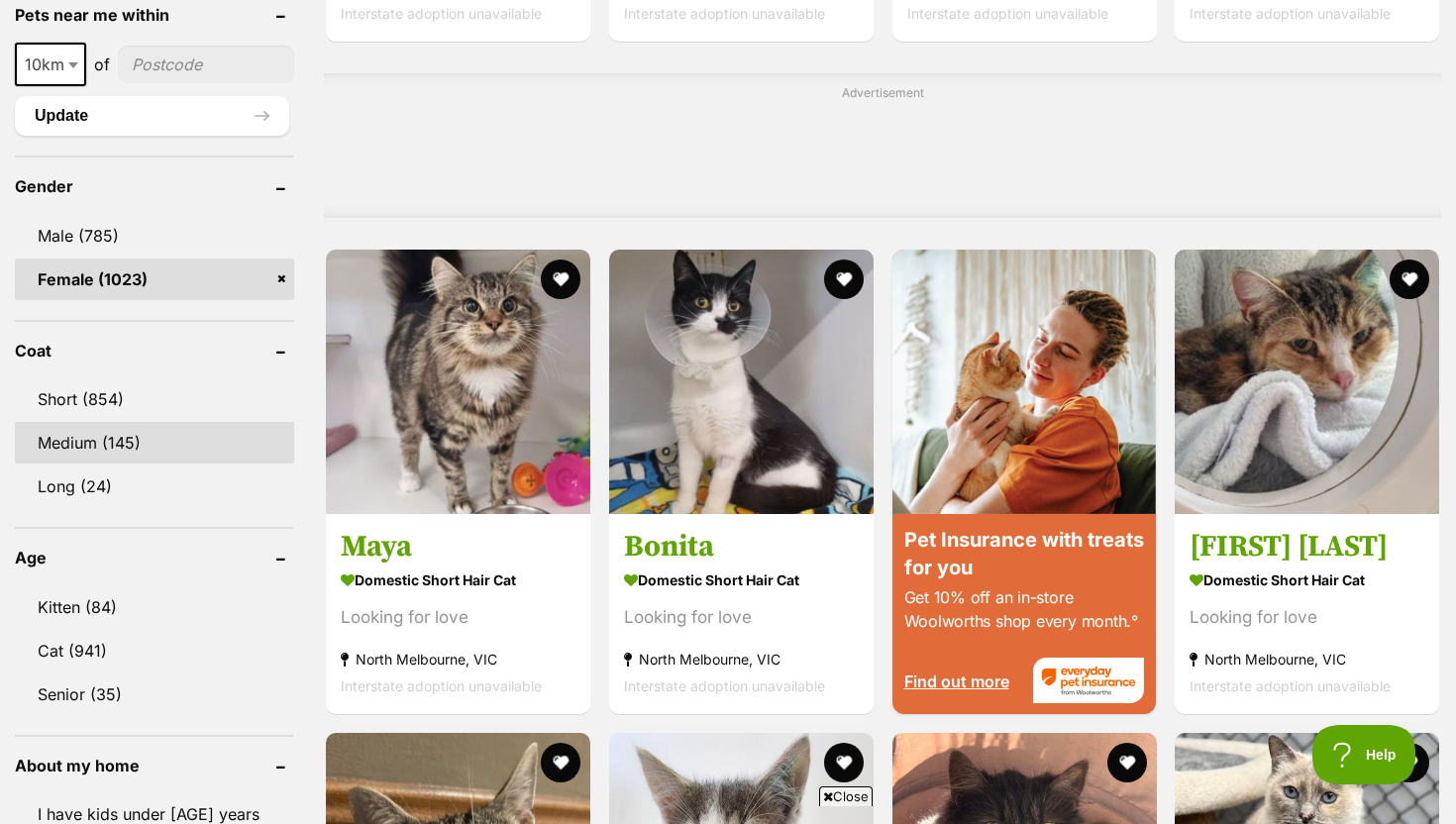 click on "Medium (145)" at bounding box center [155, 443] 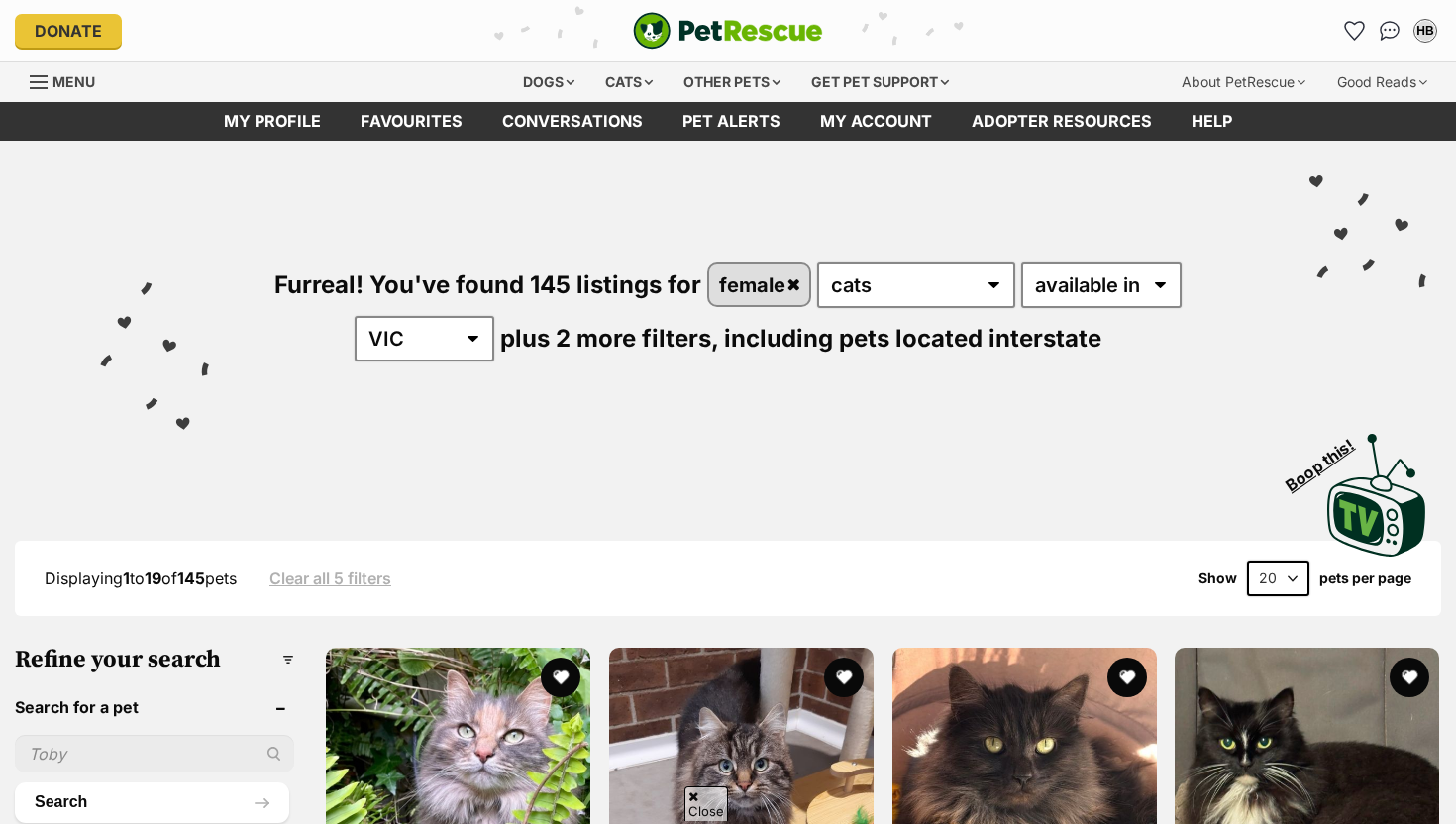 scroll, scrollTop: 946, scrollLeft: 0, axis: vertical 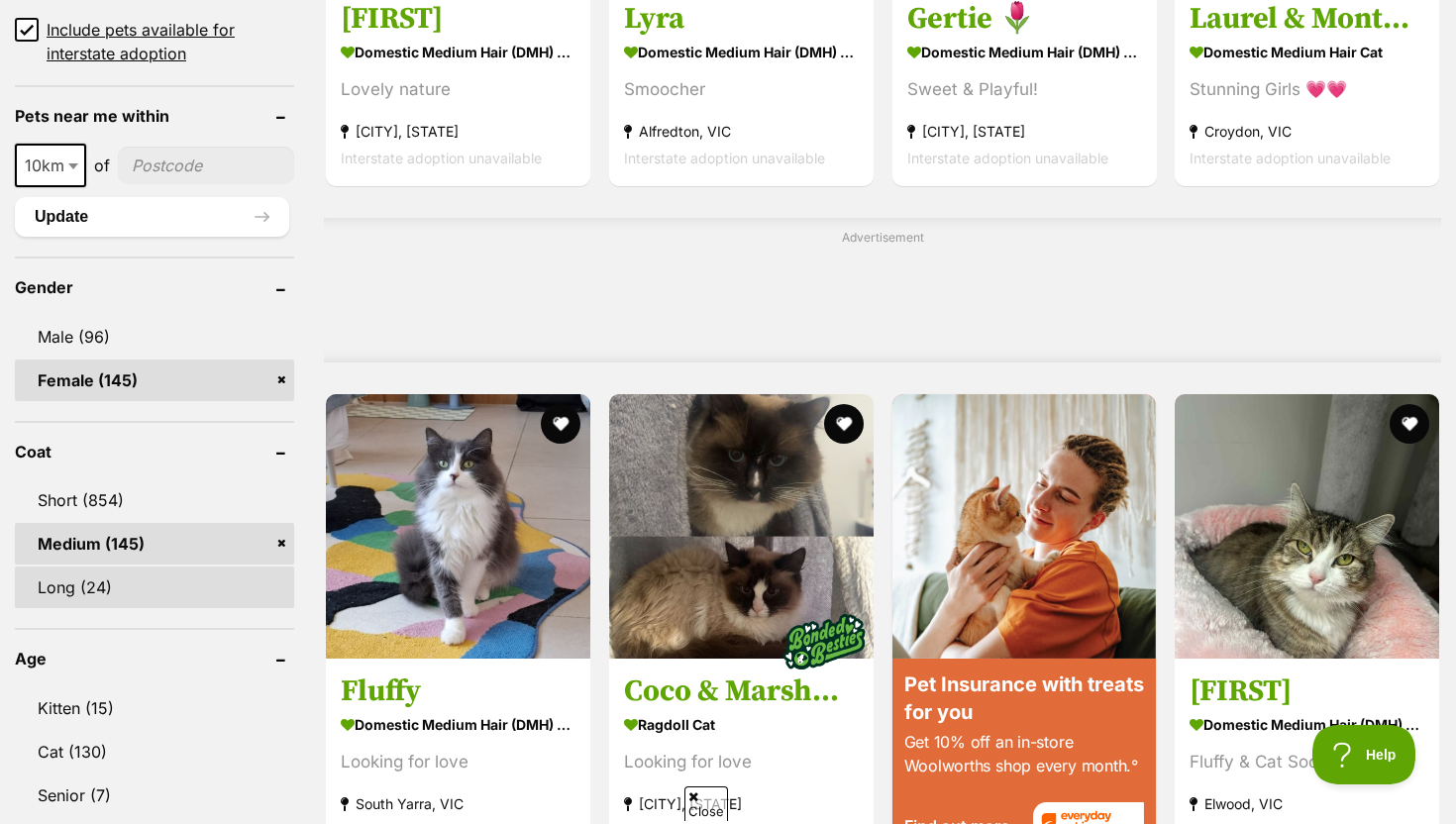 click on "Long (24)" at bounding box center (155, 587) 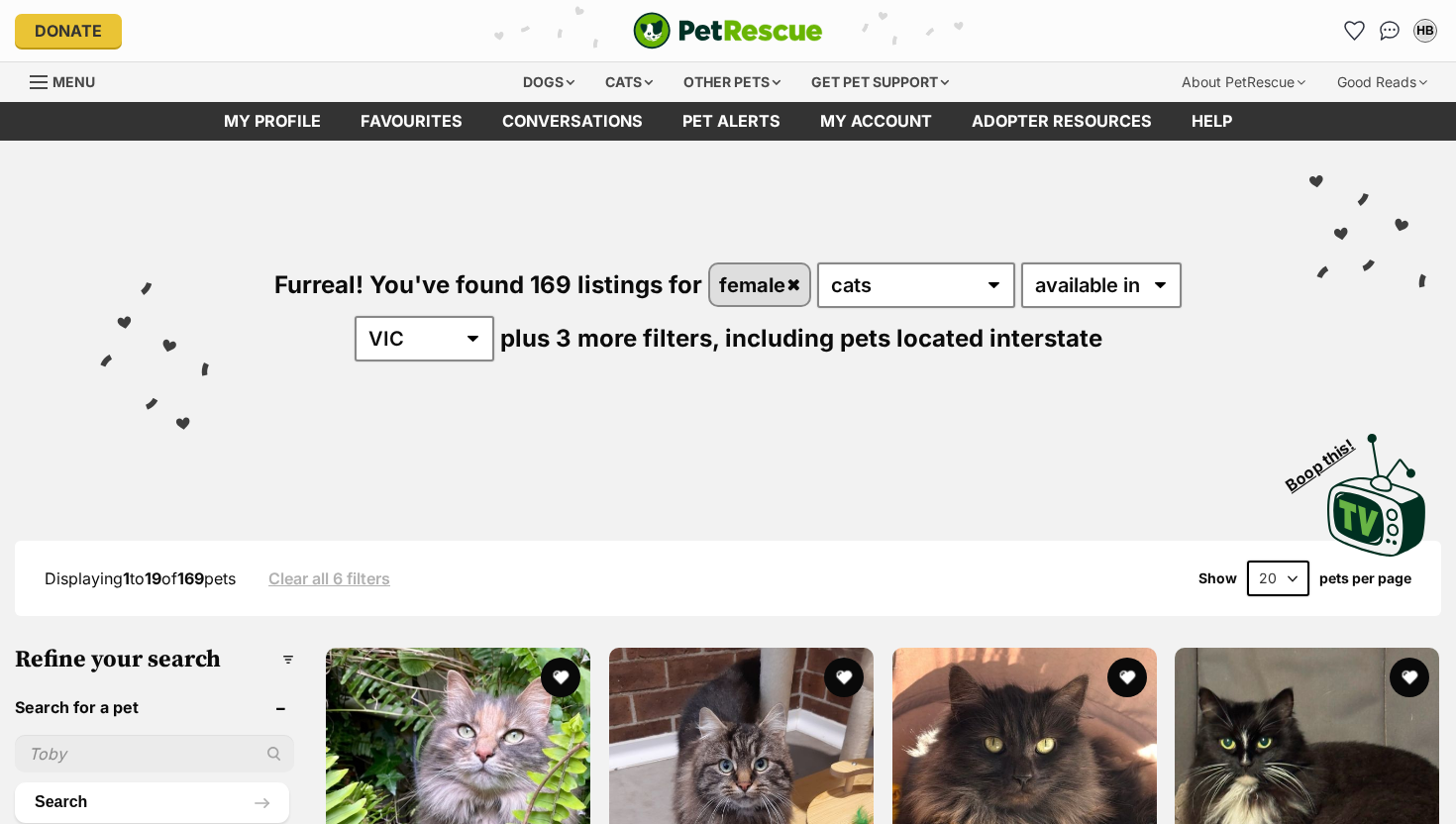 scroll, scrollTop: 0, scrollLeft: 0, axis: both 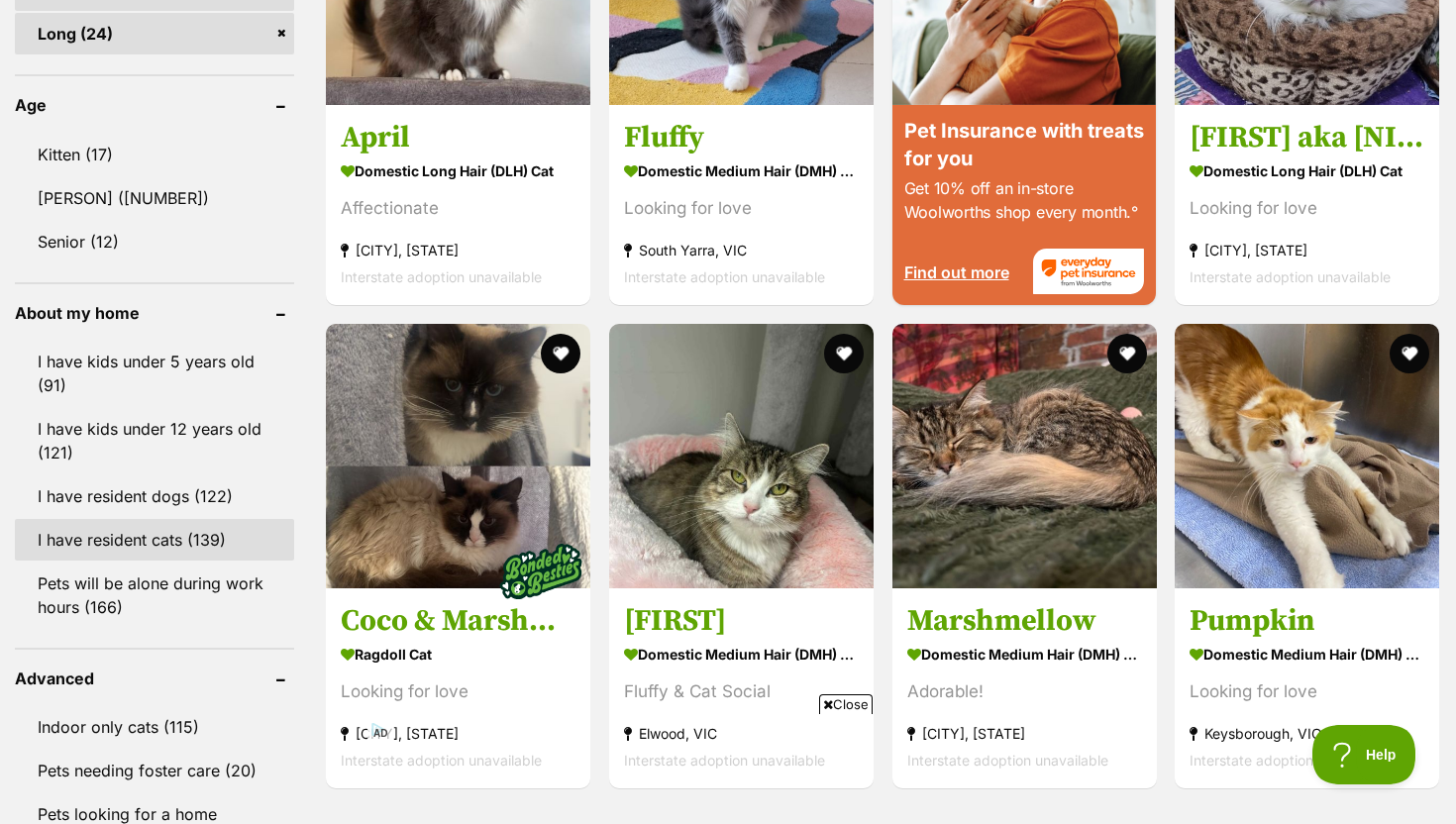 click on "I have resident cats (139)" at bounding box center [155, 540] 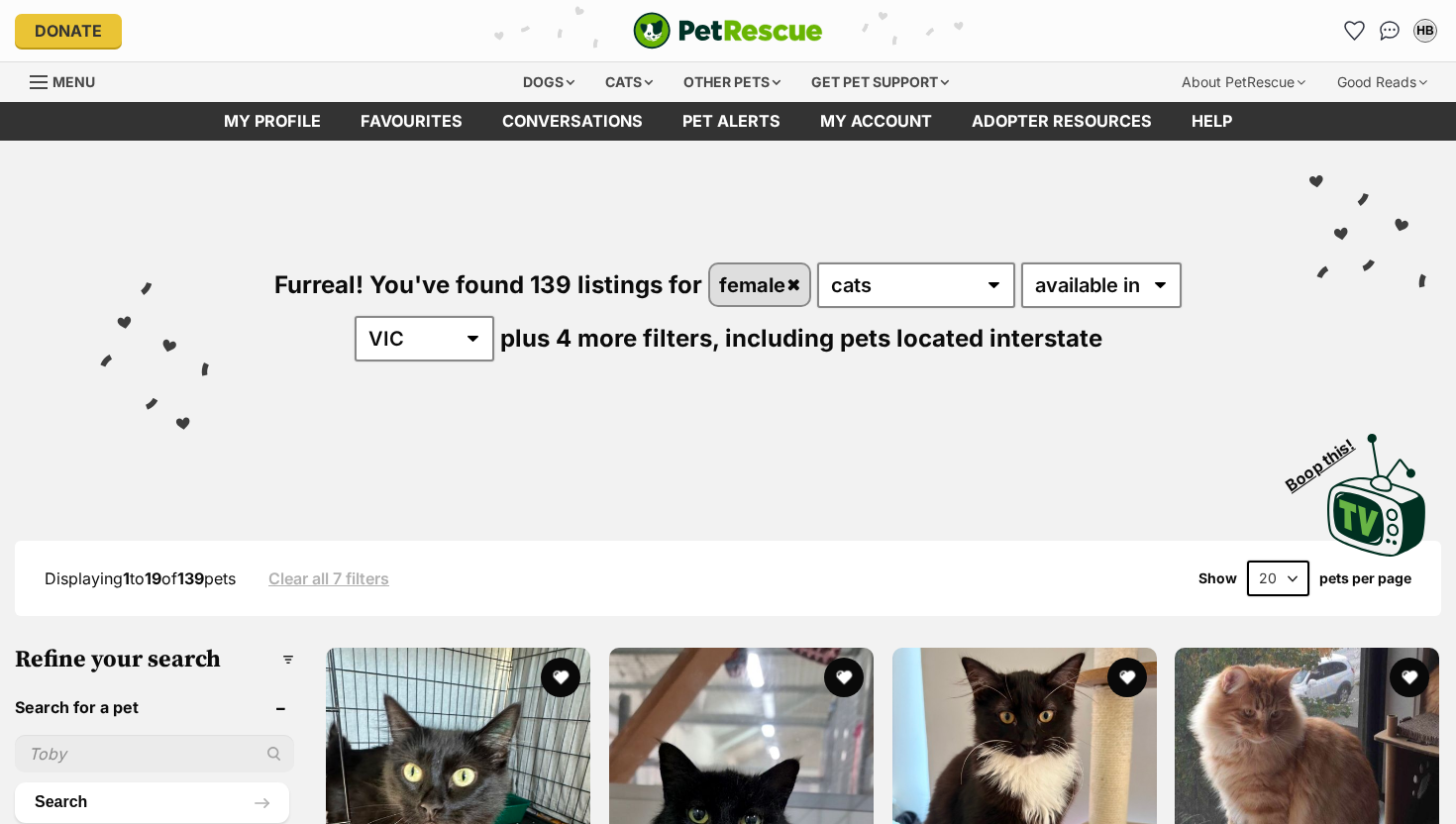 scroll, scrollTop: 0, scrollLeft: 0, axis: both 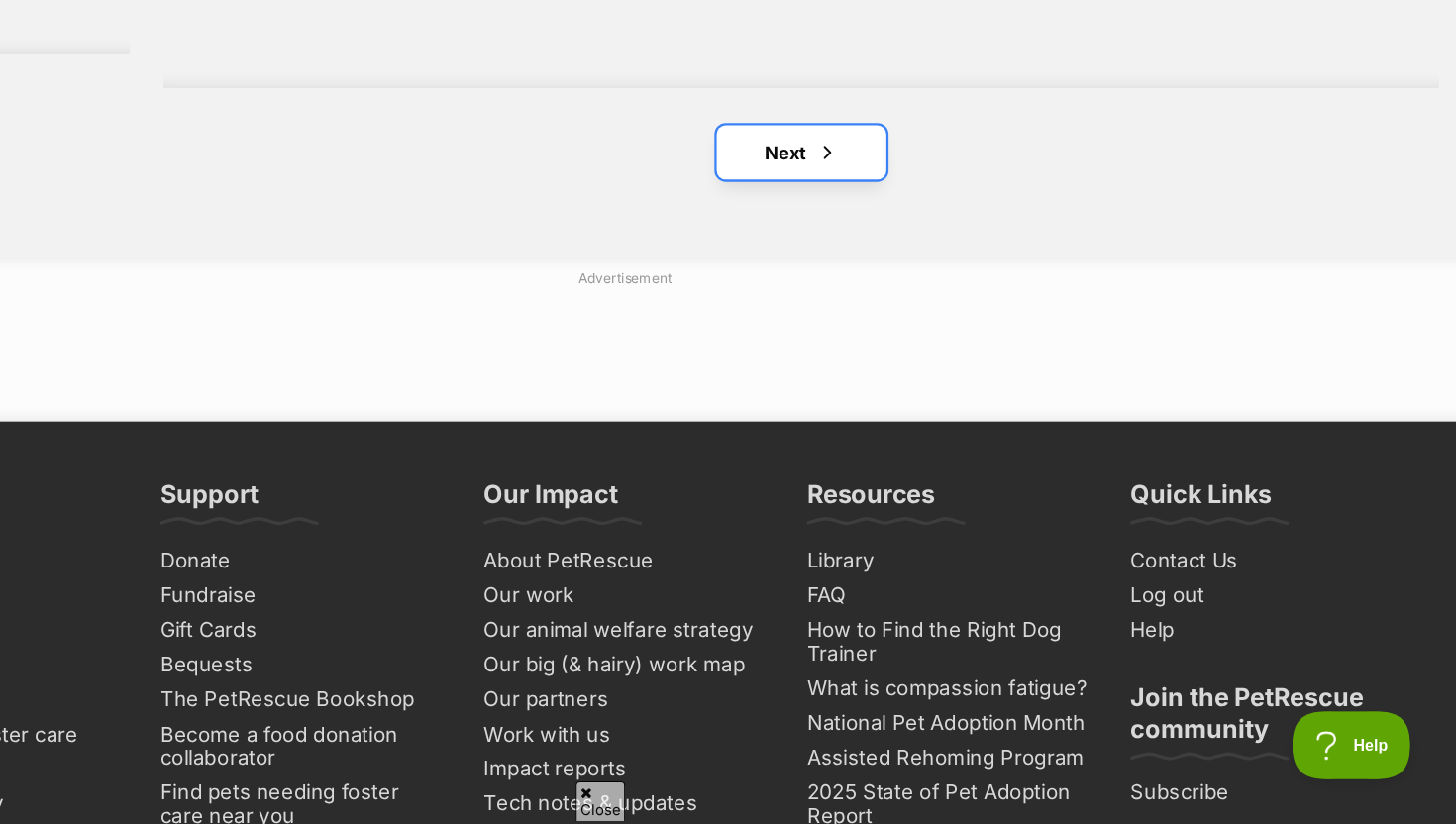 click on "Next" at bounding box center [883, 236] 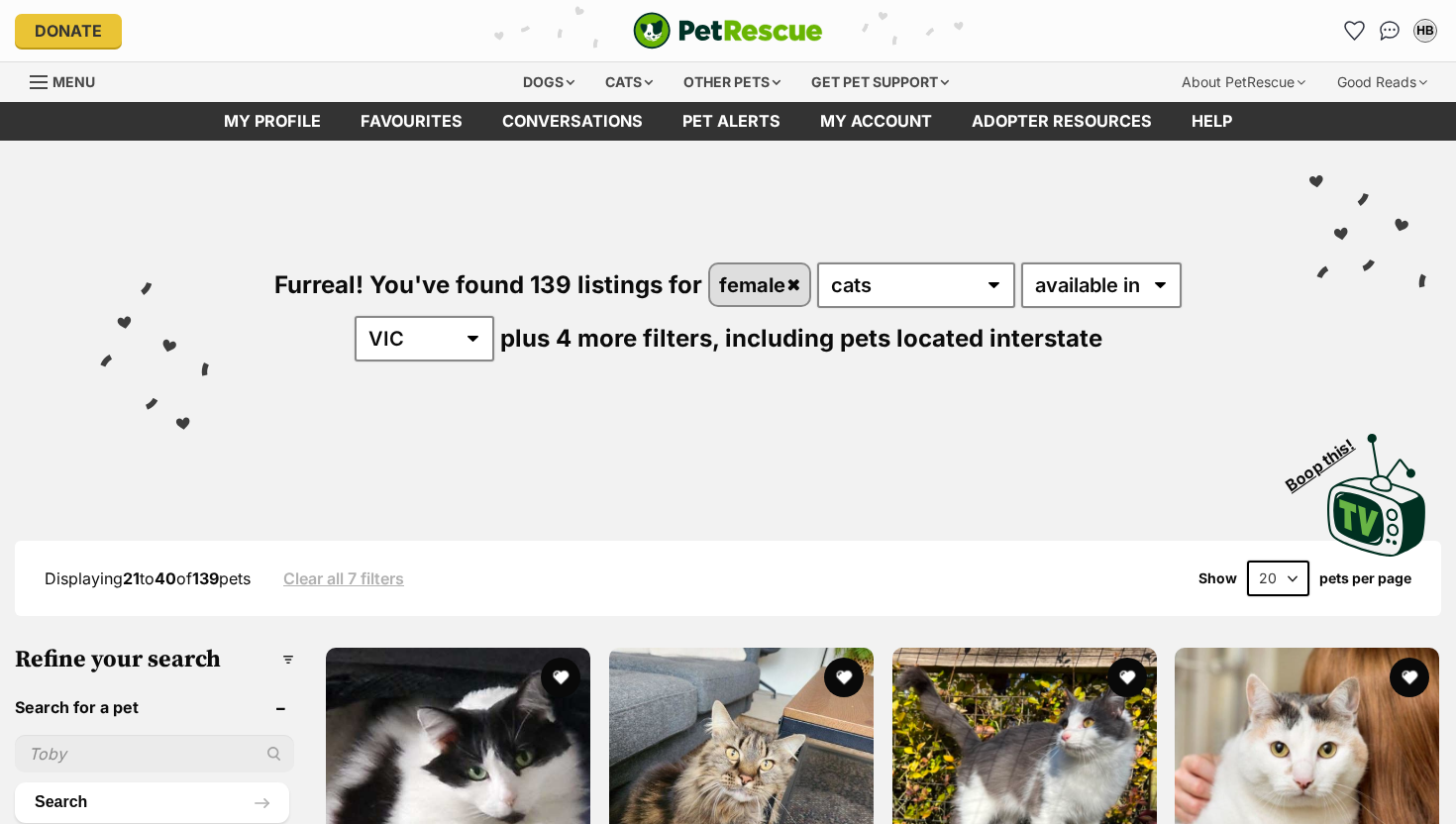 scroll, scrollTop: 0, scrollLeft: 0, axis: both 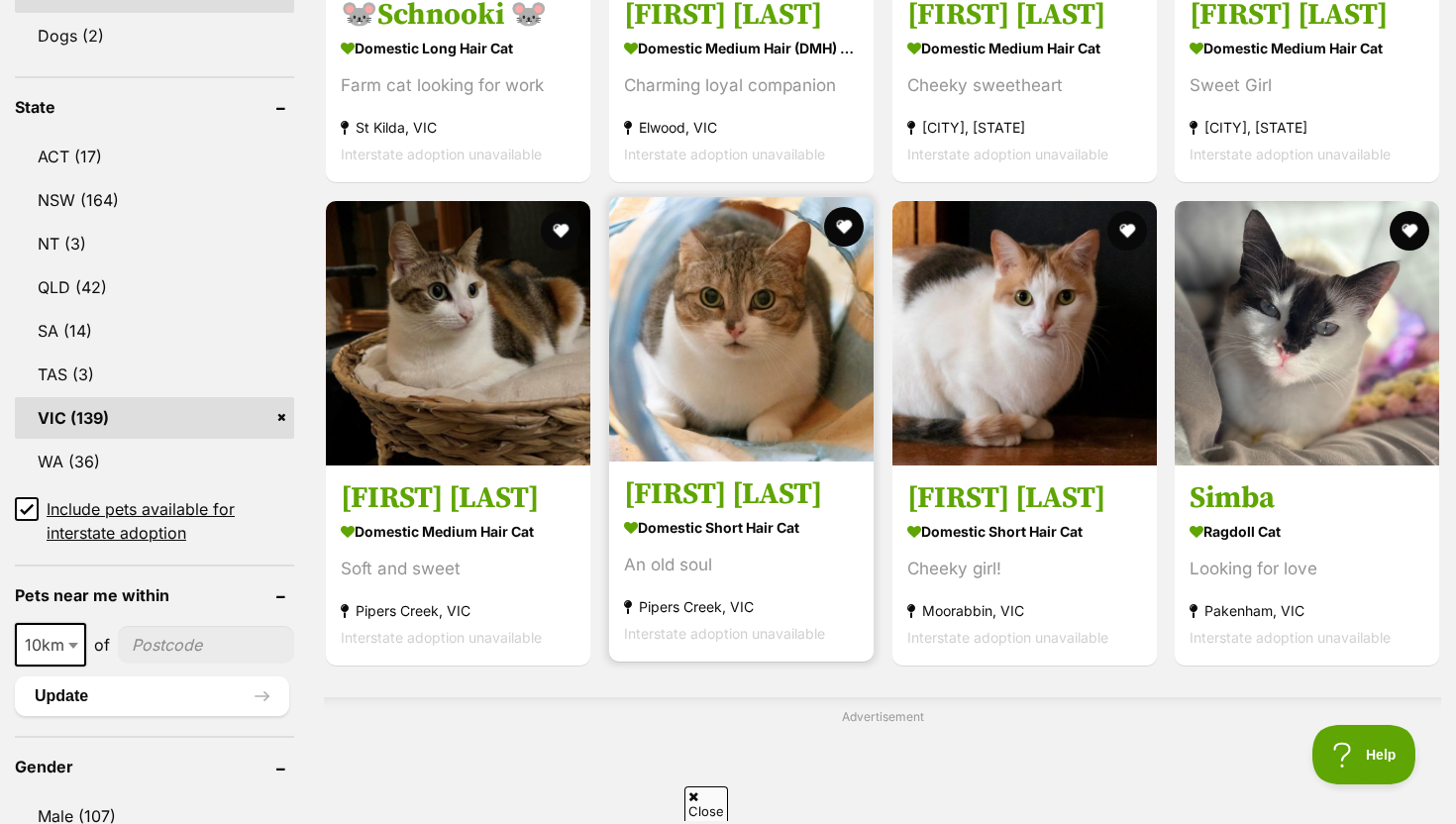 click at bounding box center (741, 329) 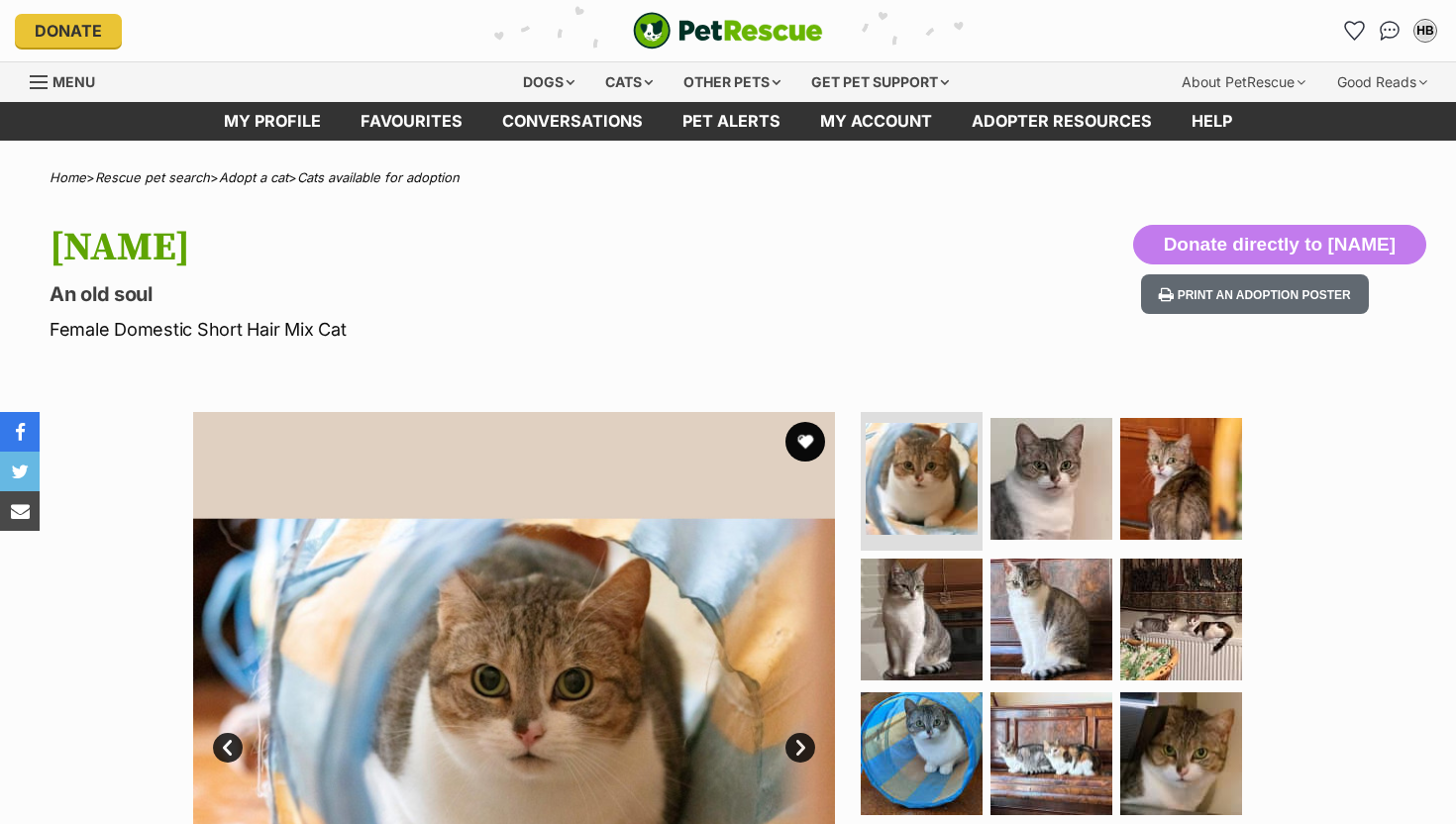 scroll, scrollTop: 0, scrollLeft: 0, axis: both 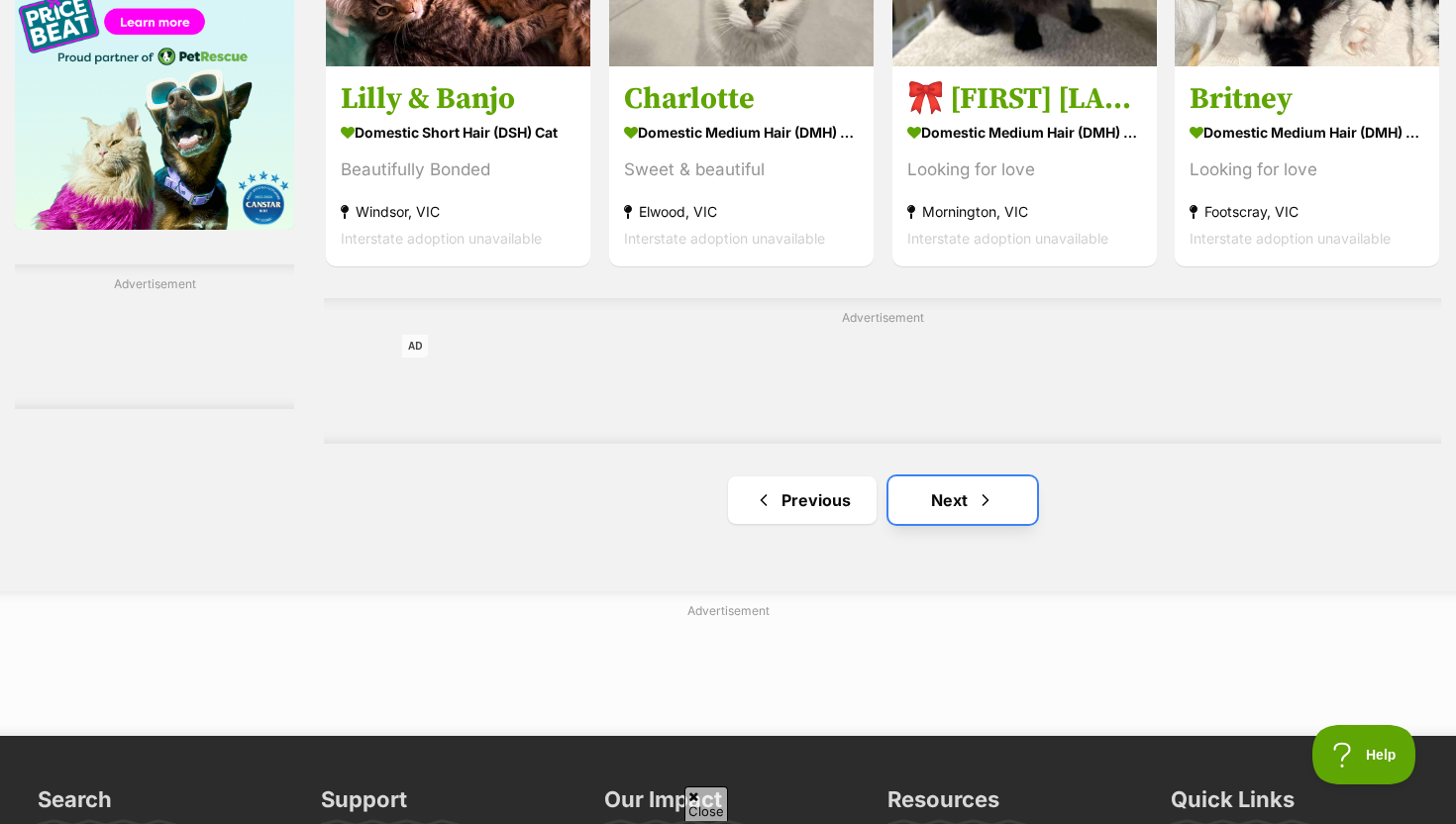 click at bounding box center (986, 500) 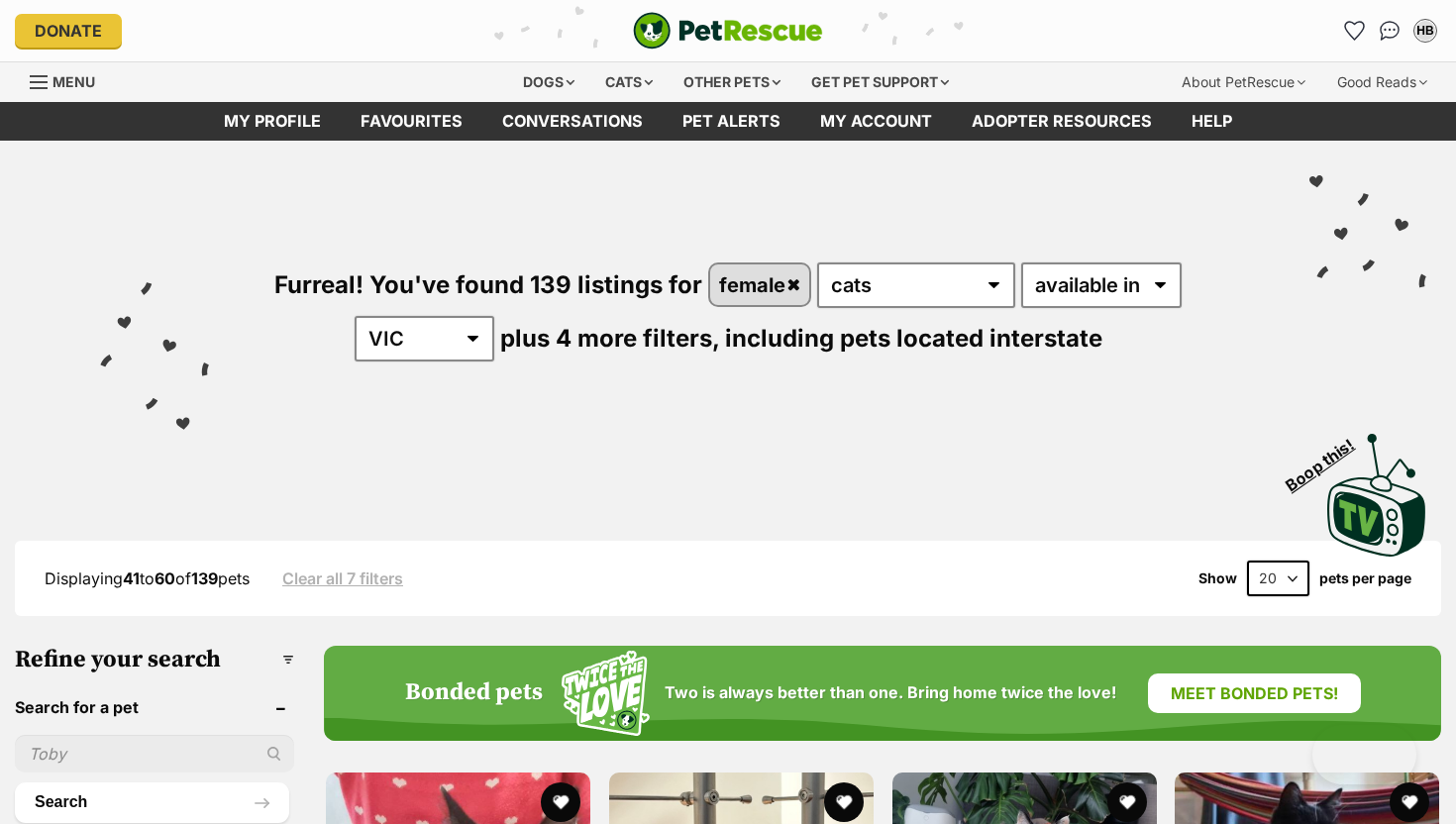 scroll, scrollTop: 240, scrollLeft: 0, axis: vertical 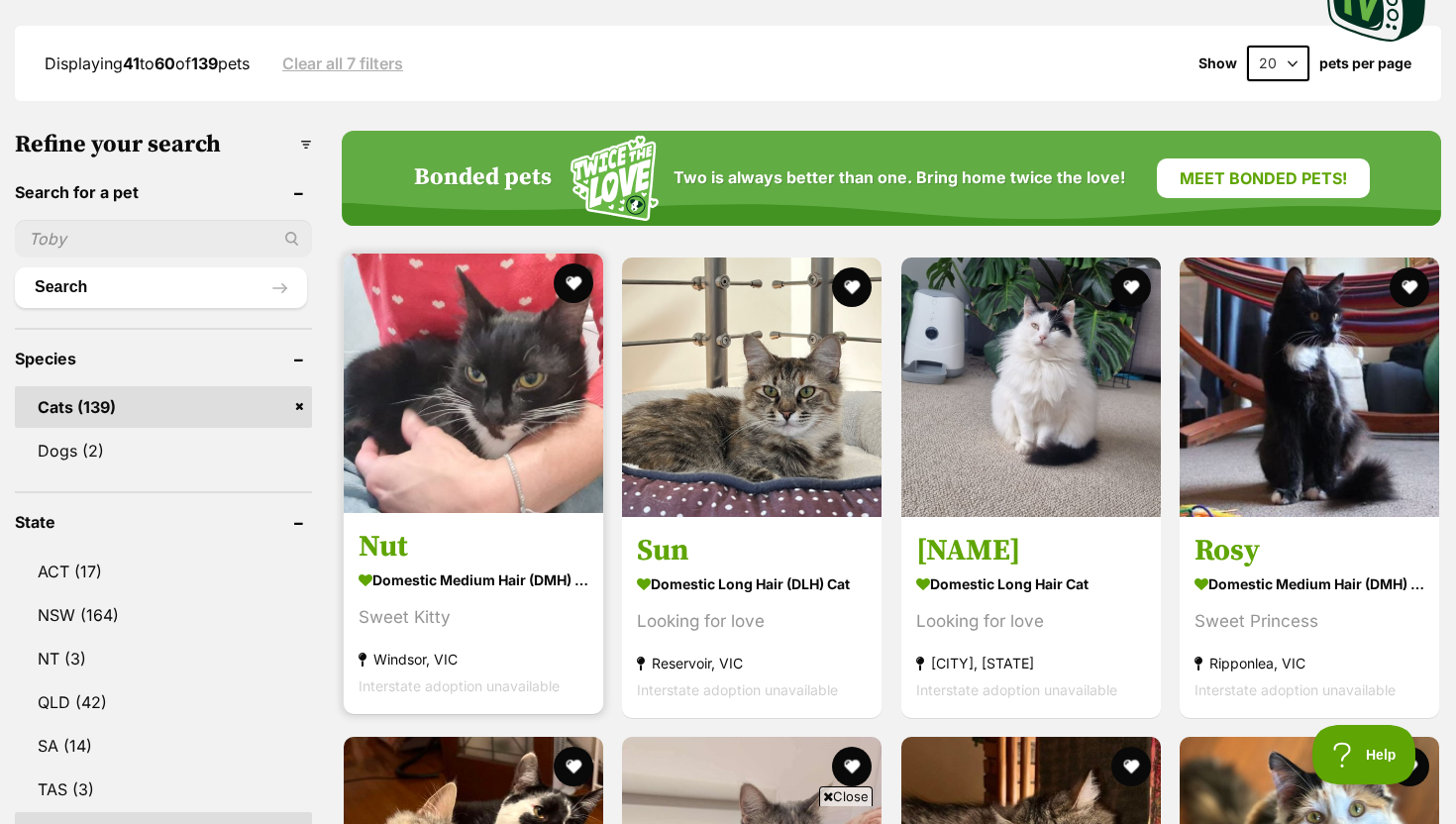 click at bounding box center [473, 383] 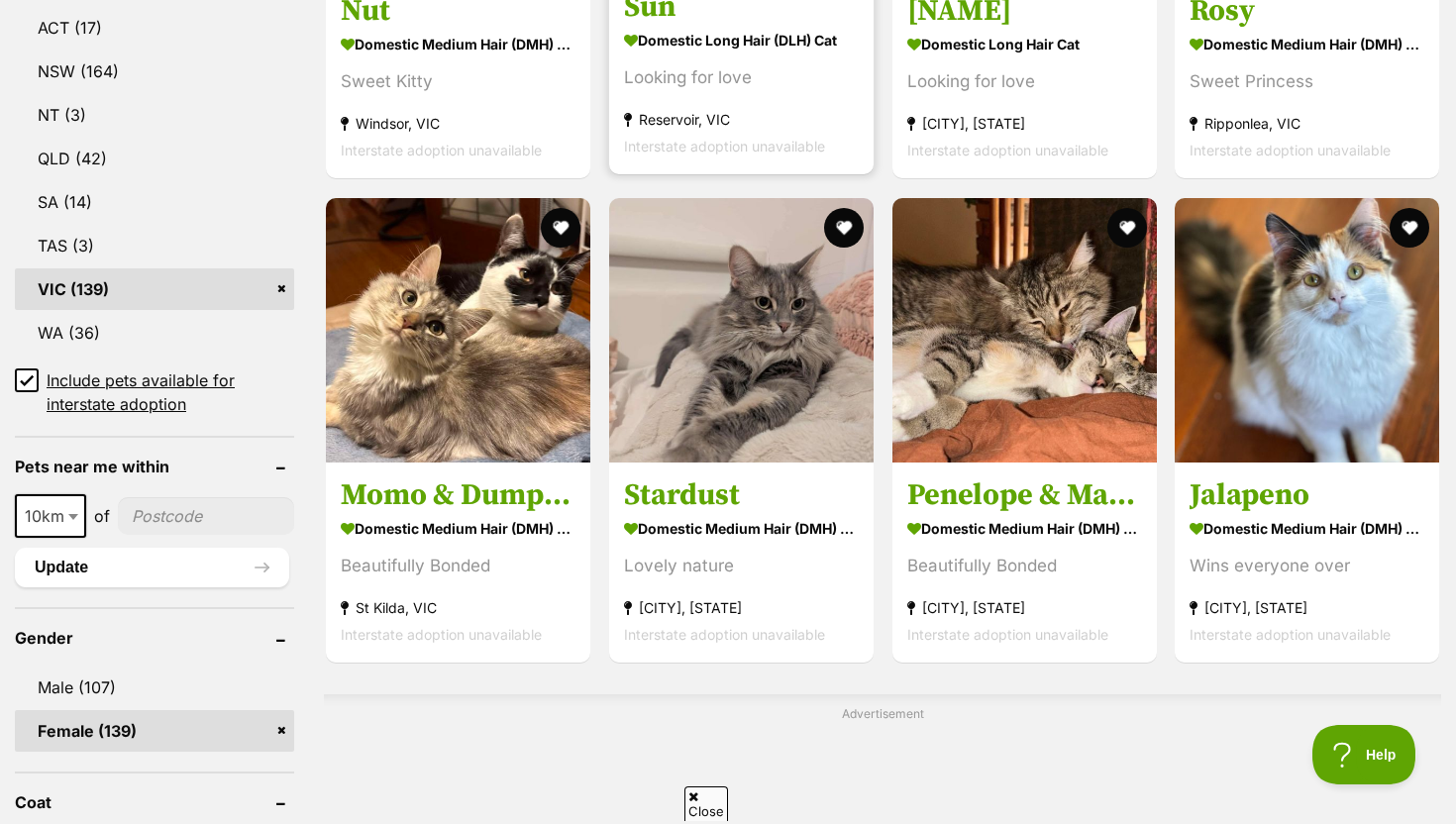 scroll, scrollTop: 1069, scrollLeft: 0, axis: vertical 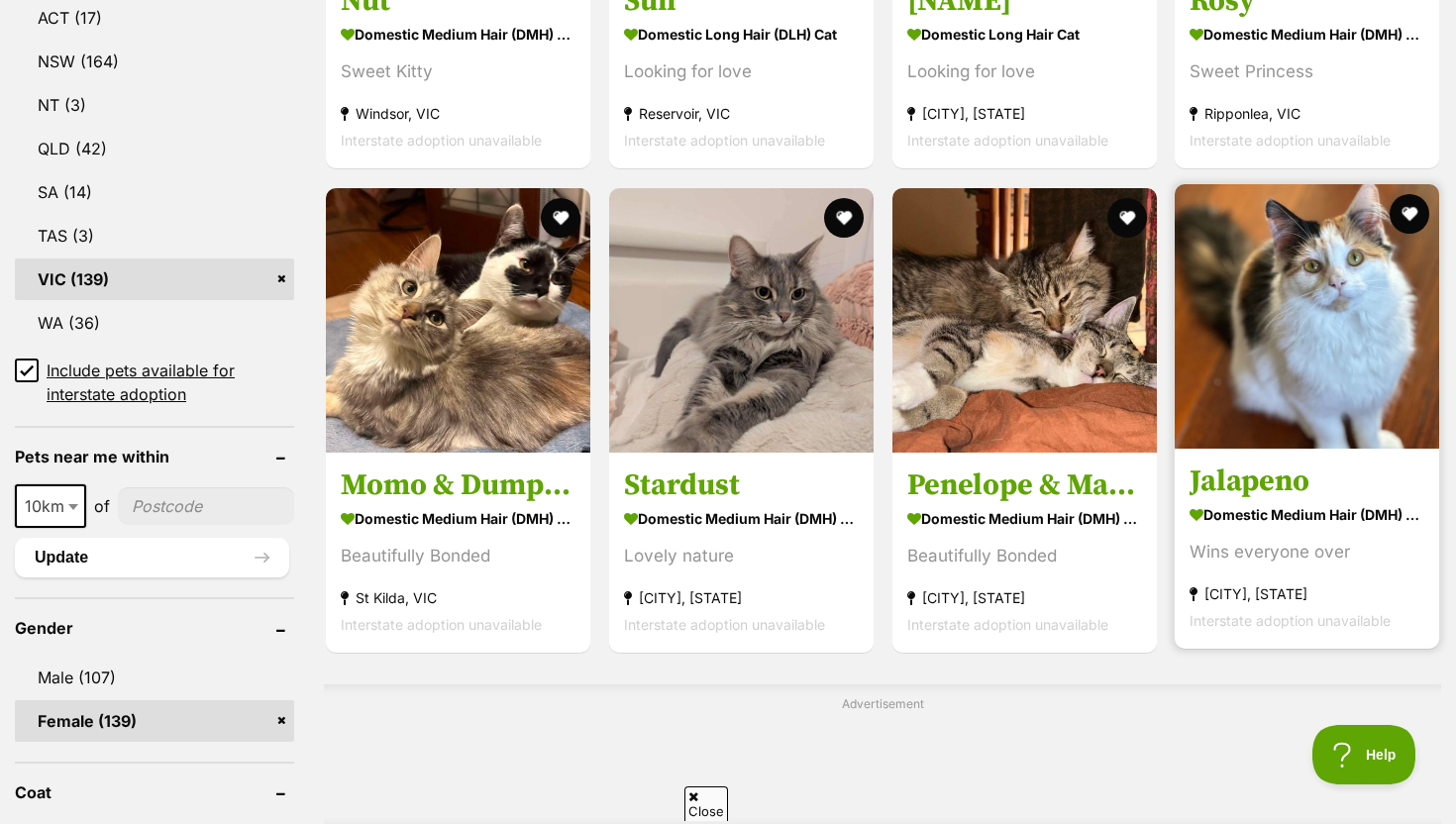 click on "Jalapeno
Domestic Medium Hair (DMH) Cat
Wins everyone over
Glen Waverley, VIC
Interstate adoption unavailable" at bounding box center (1306, 416) 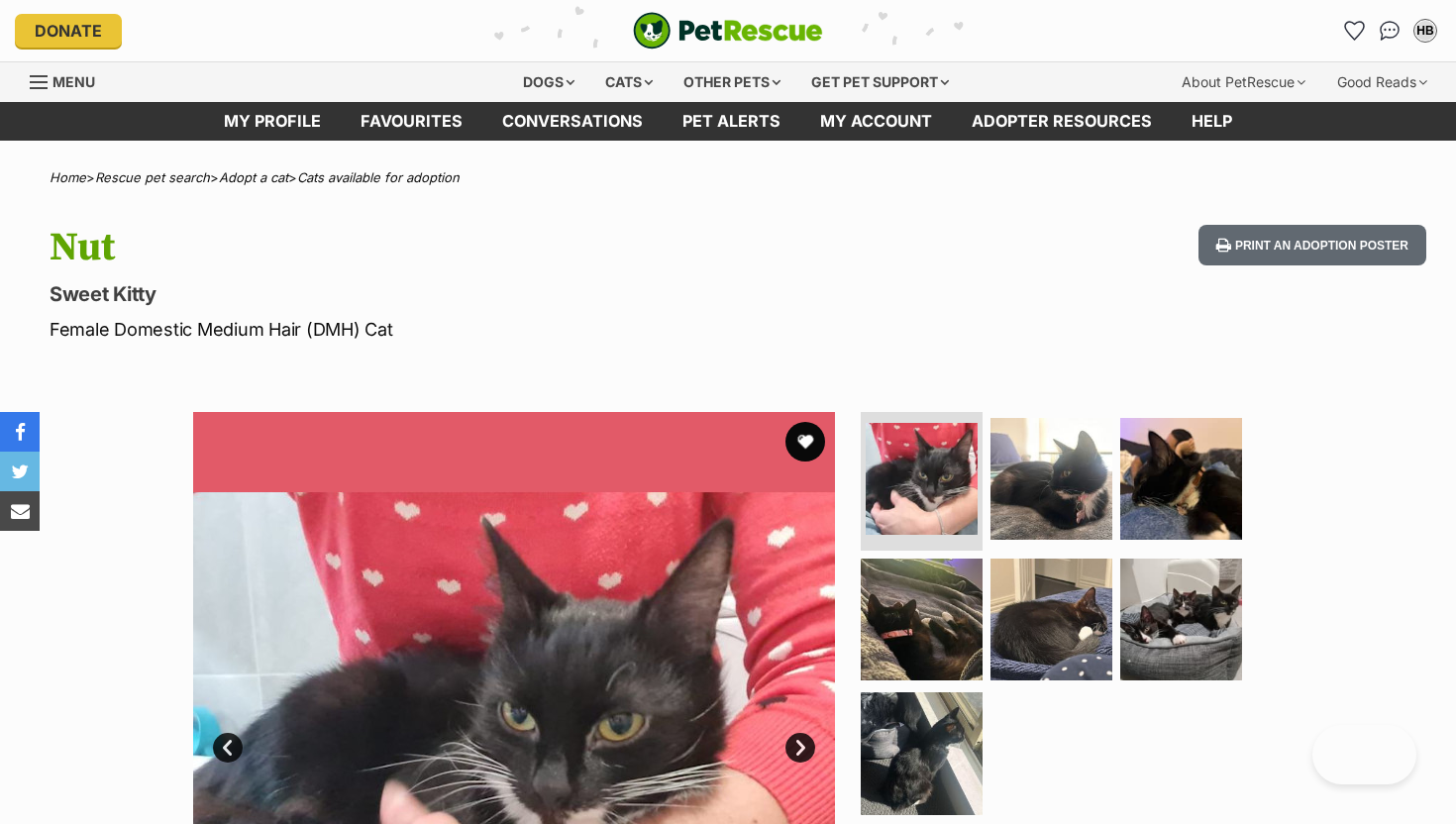 scroll, scrollTop: 0, scrollLeft: 0, axis: both 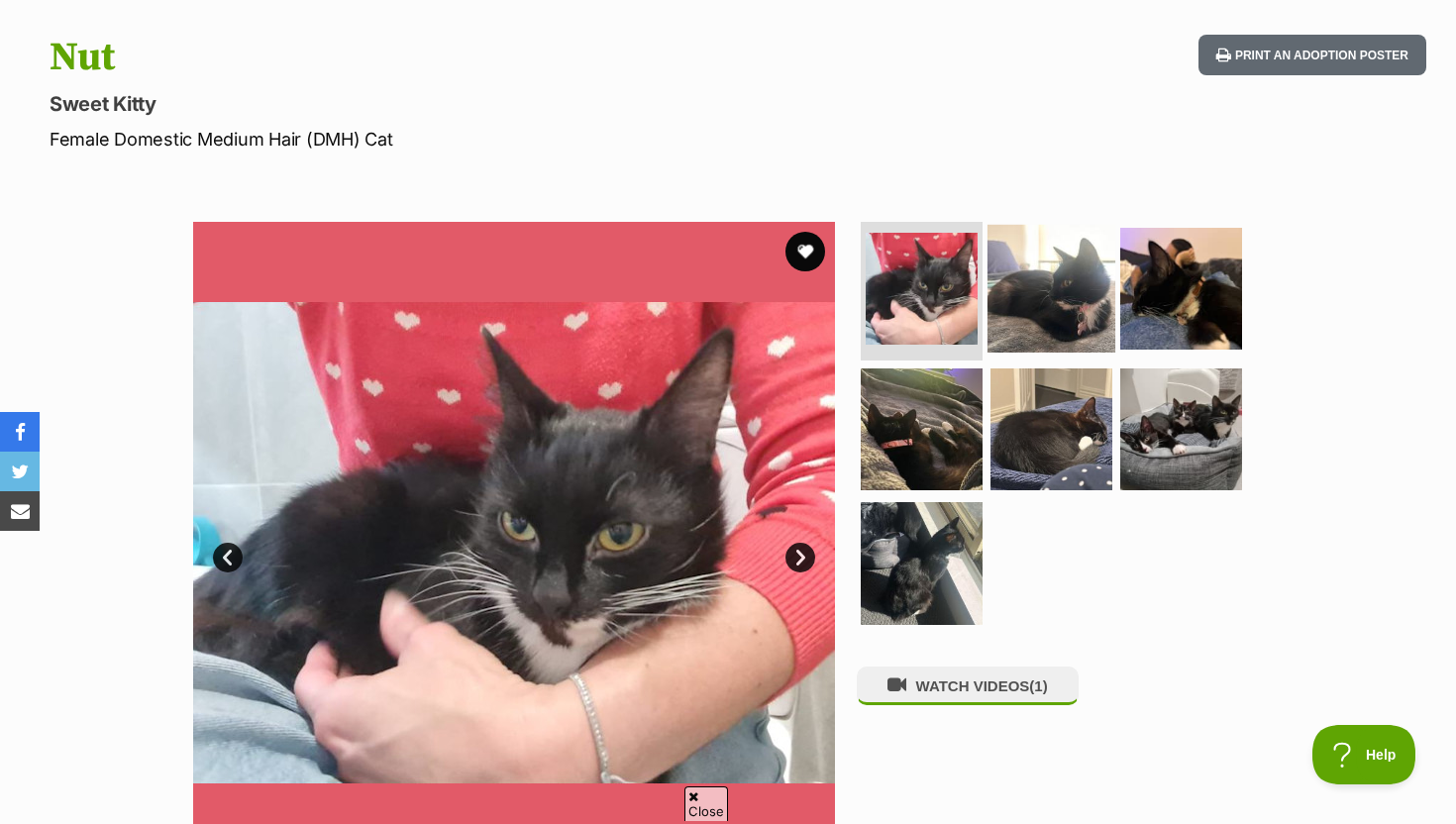click at bounding box center [1051, 288] 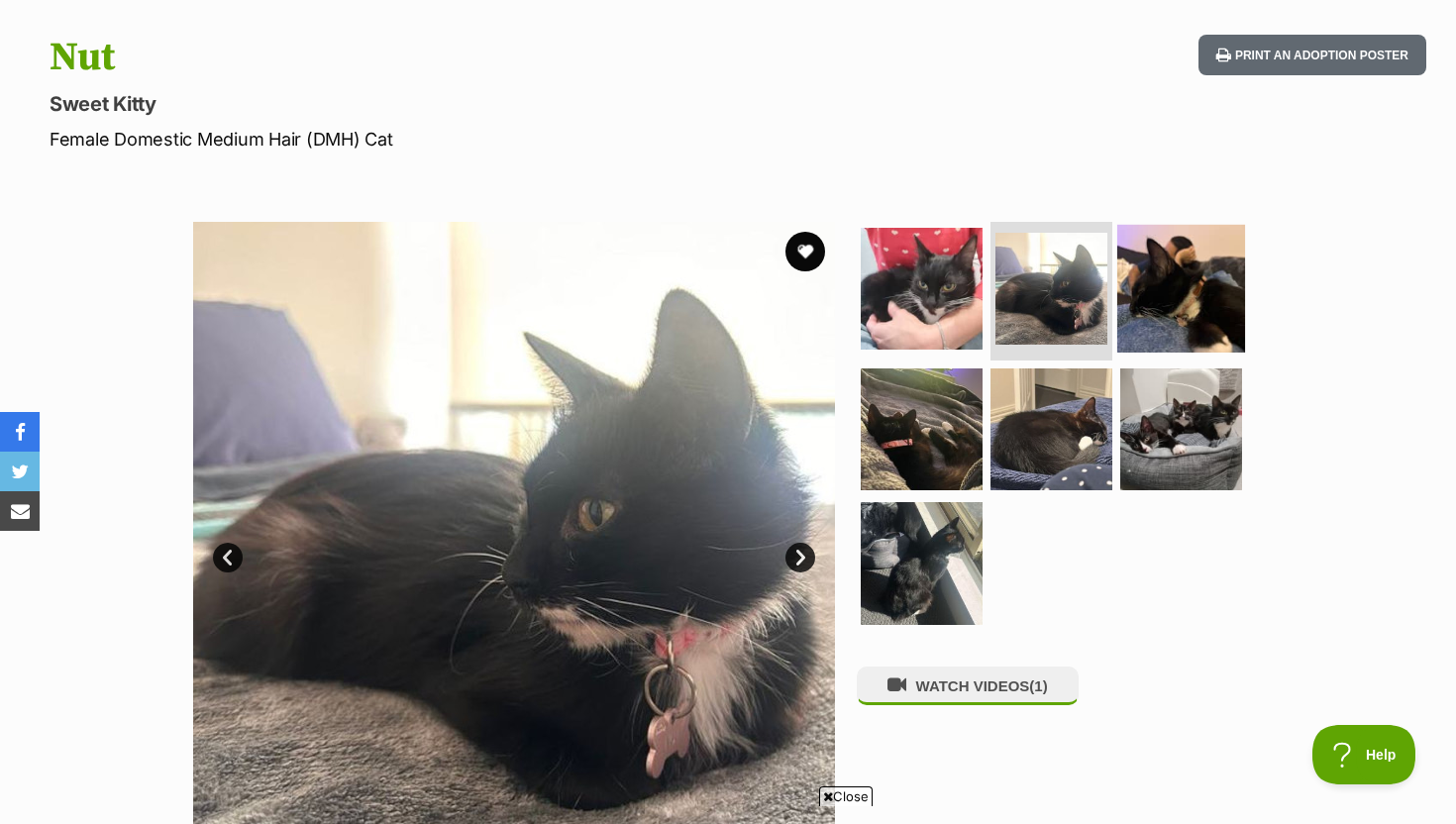 click at bounding box center (1181, 288) 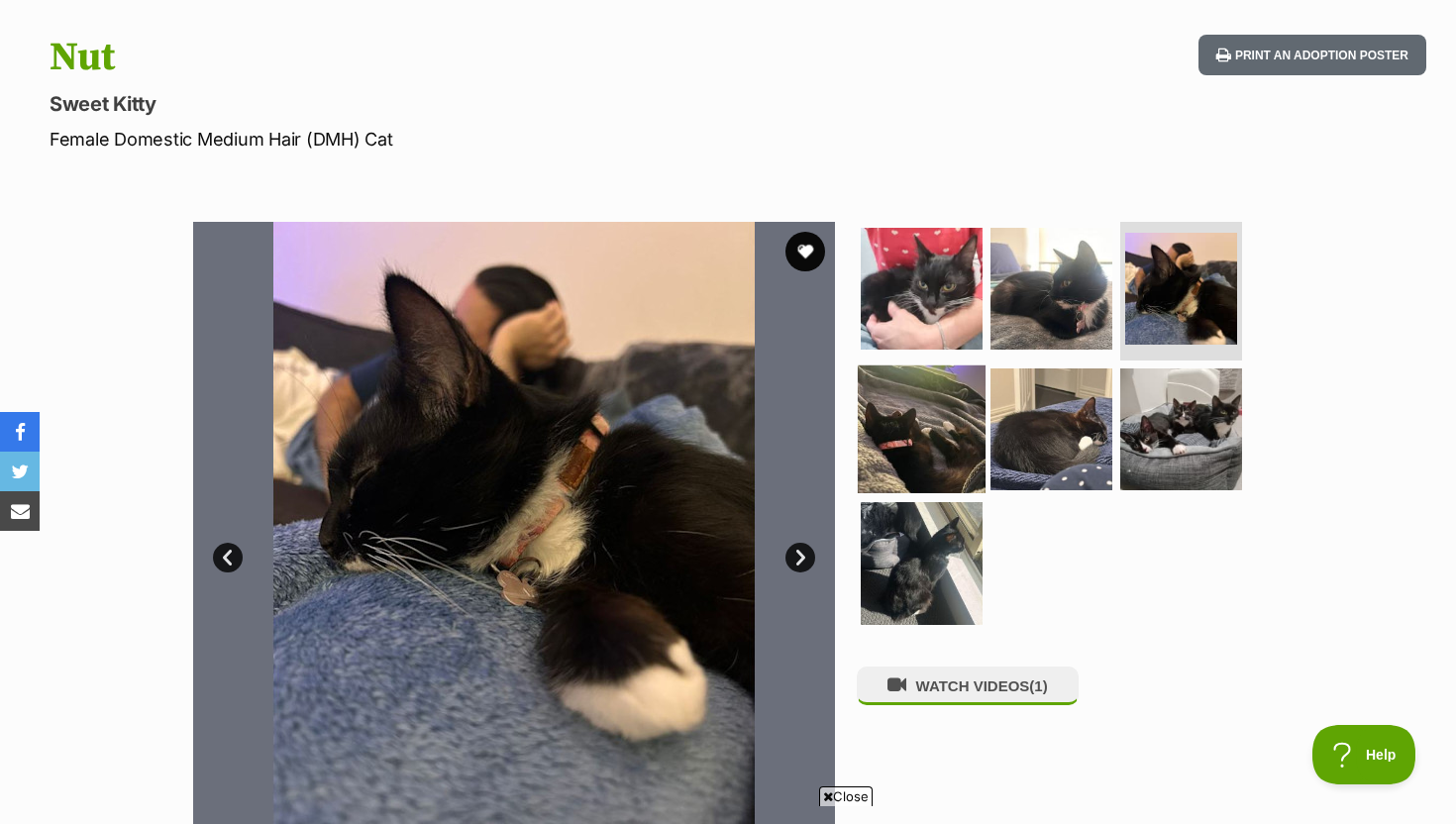 click at bounding box center (921, 428) 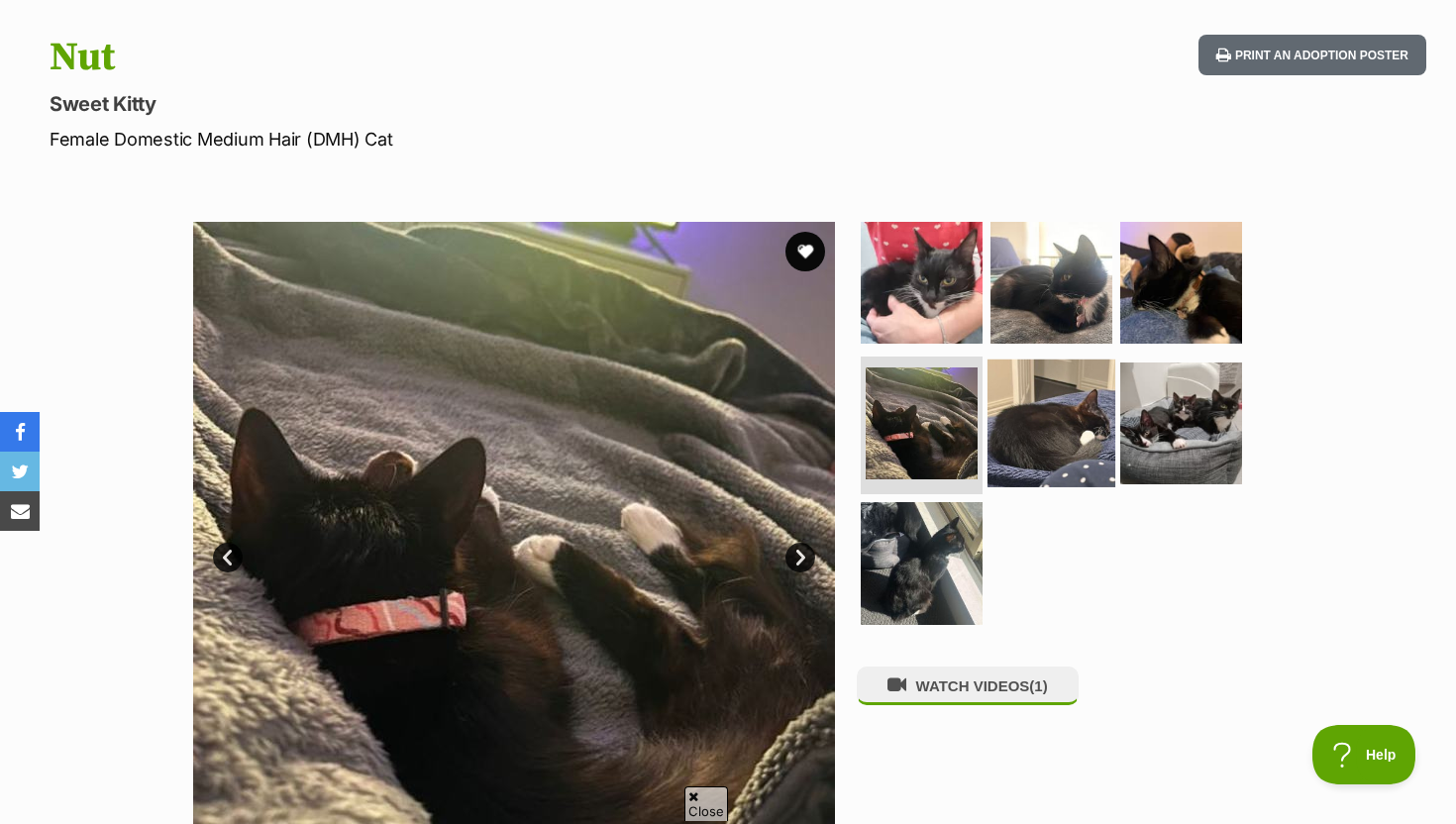 click at bounding box center (1051, 422) 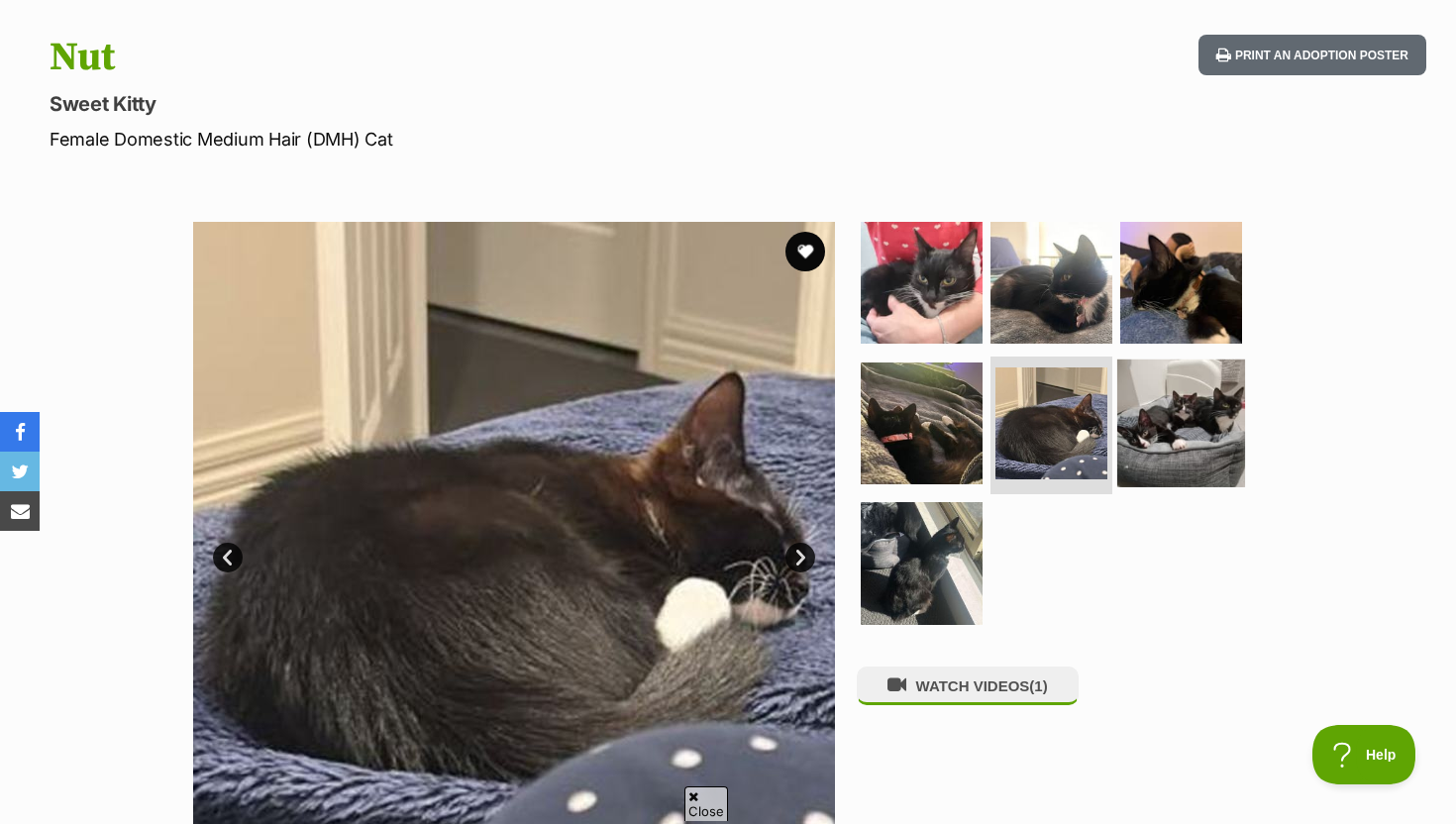 click at bounding box center (1181, 422) 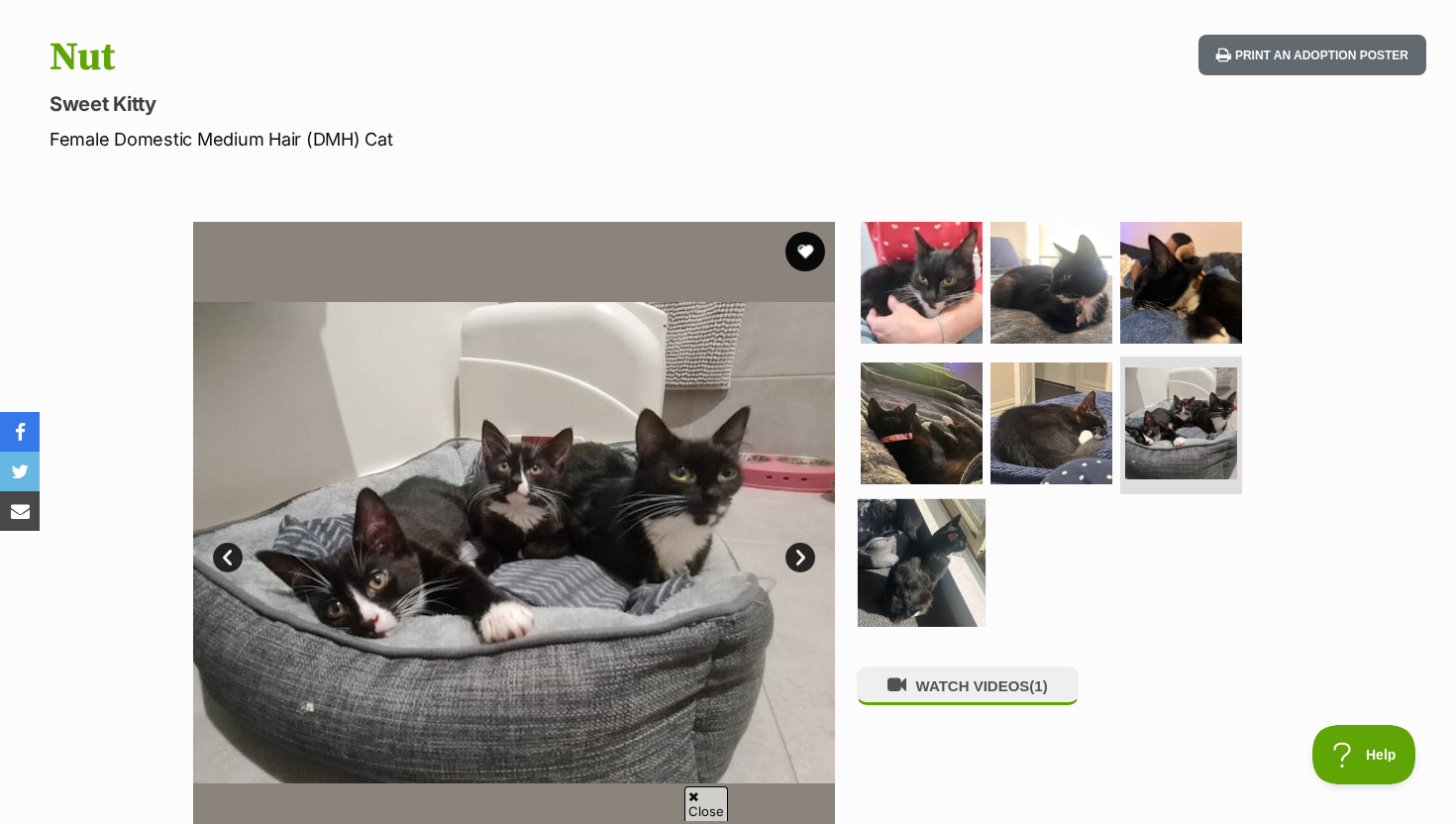 click at bounding box center (921, 563) 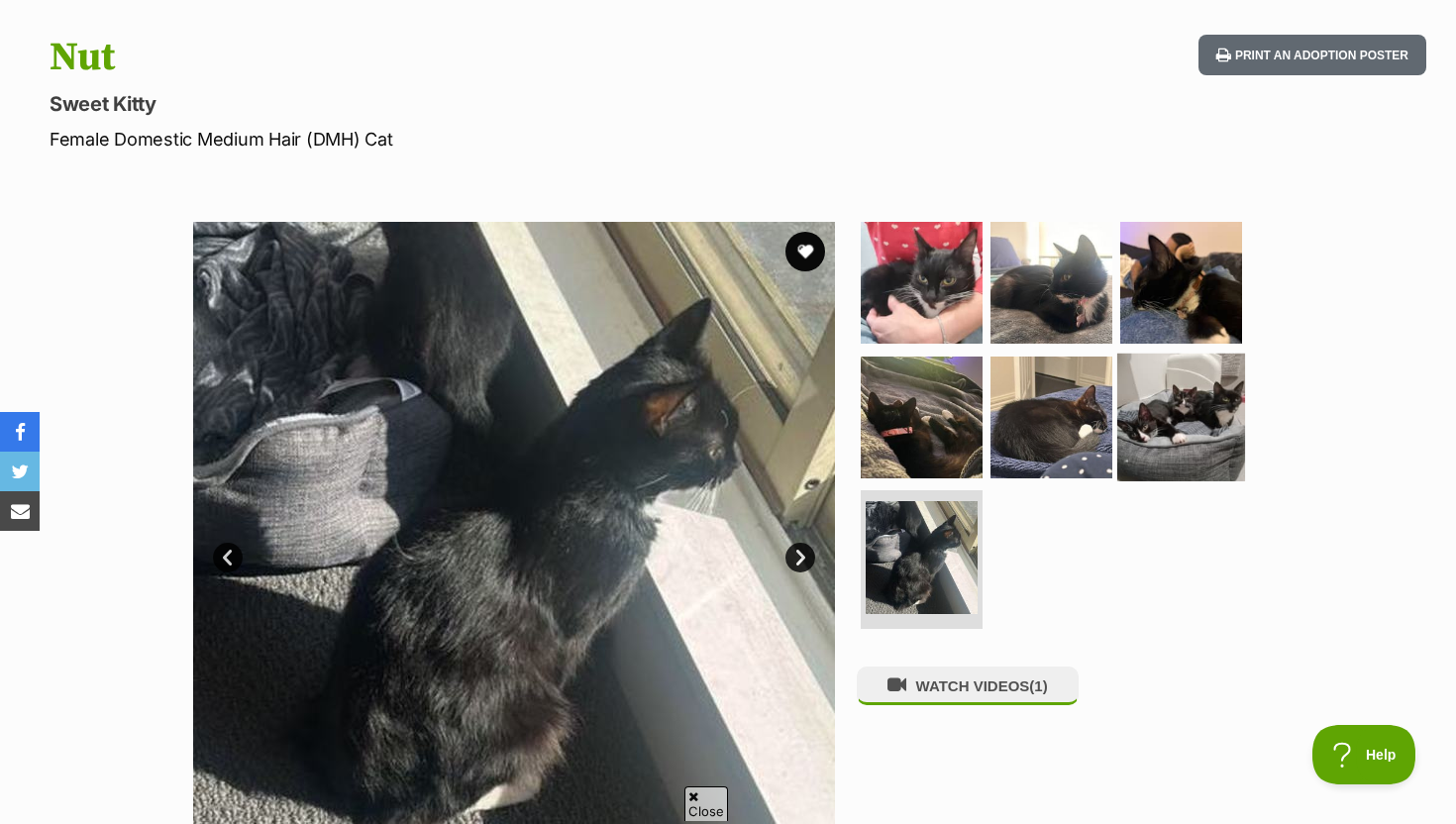 click at bounding box center (1181, 416) 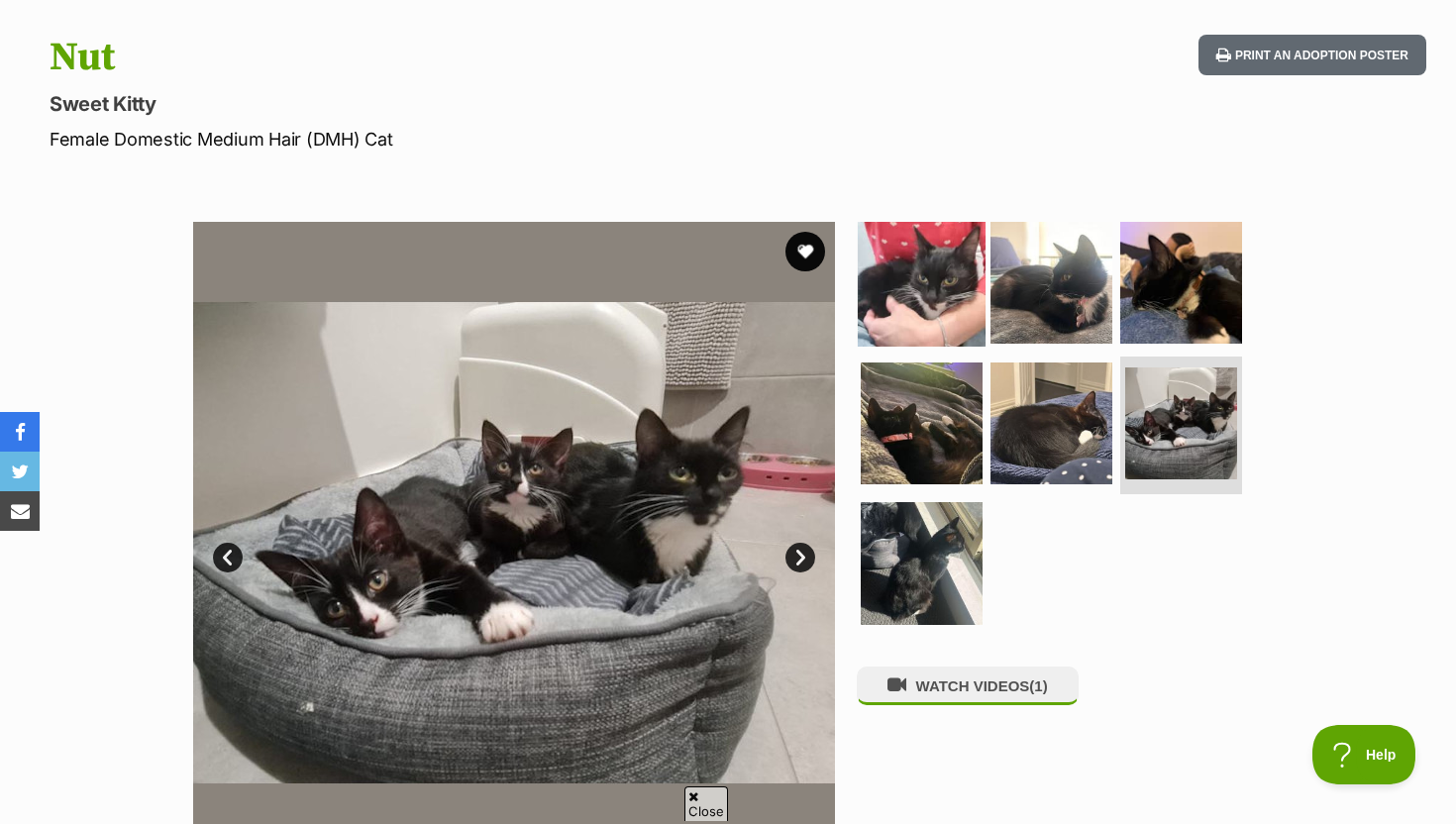 click at bounding box center [921, 282] 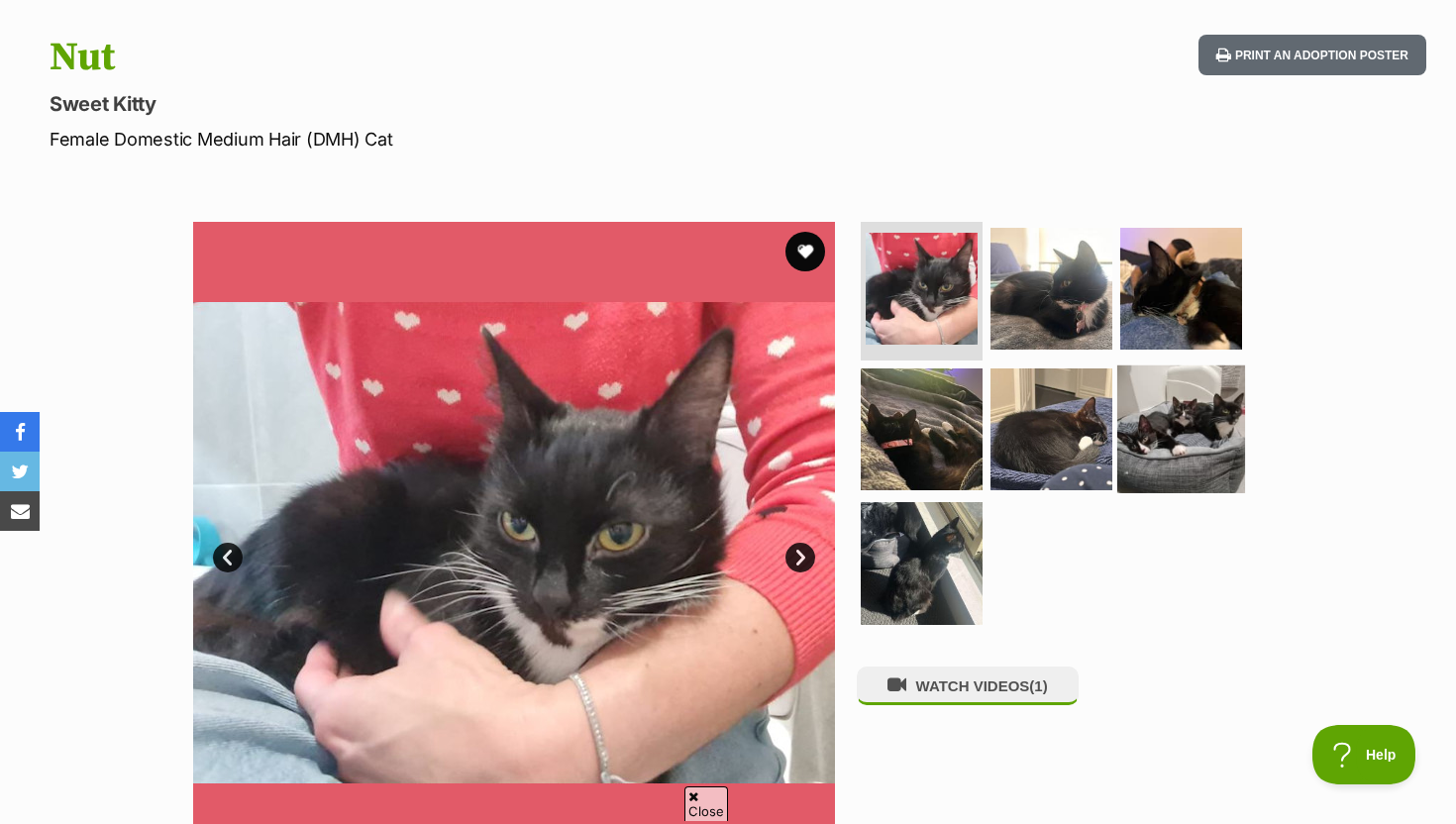 click at bounding box center (1181, 428) 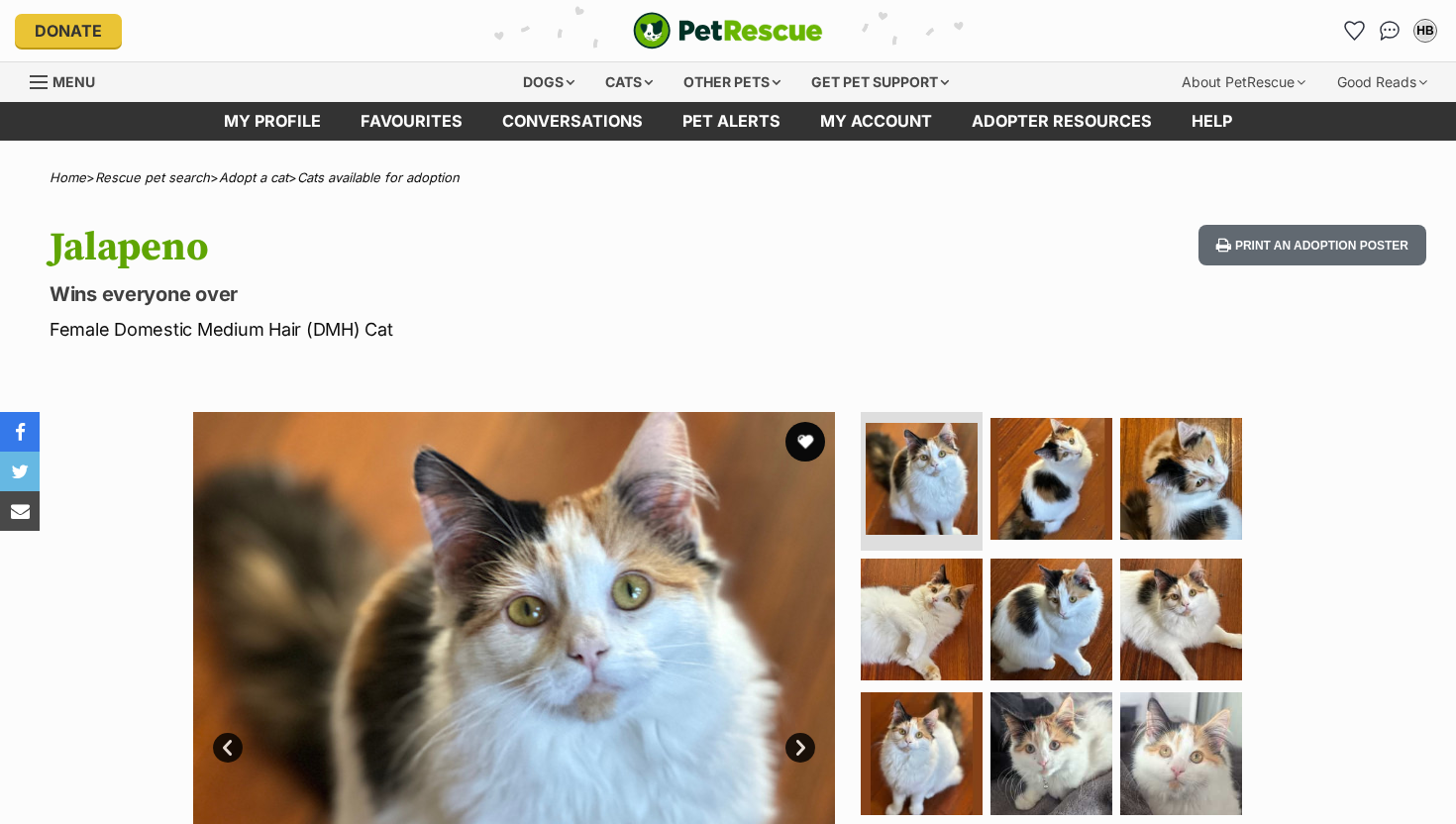 scroll, scrollTop: 0, scrollLeft: 0, axis: both 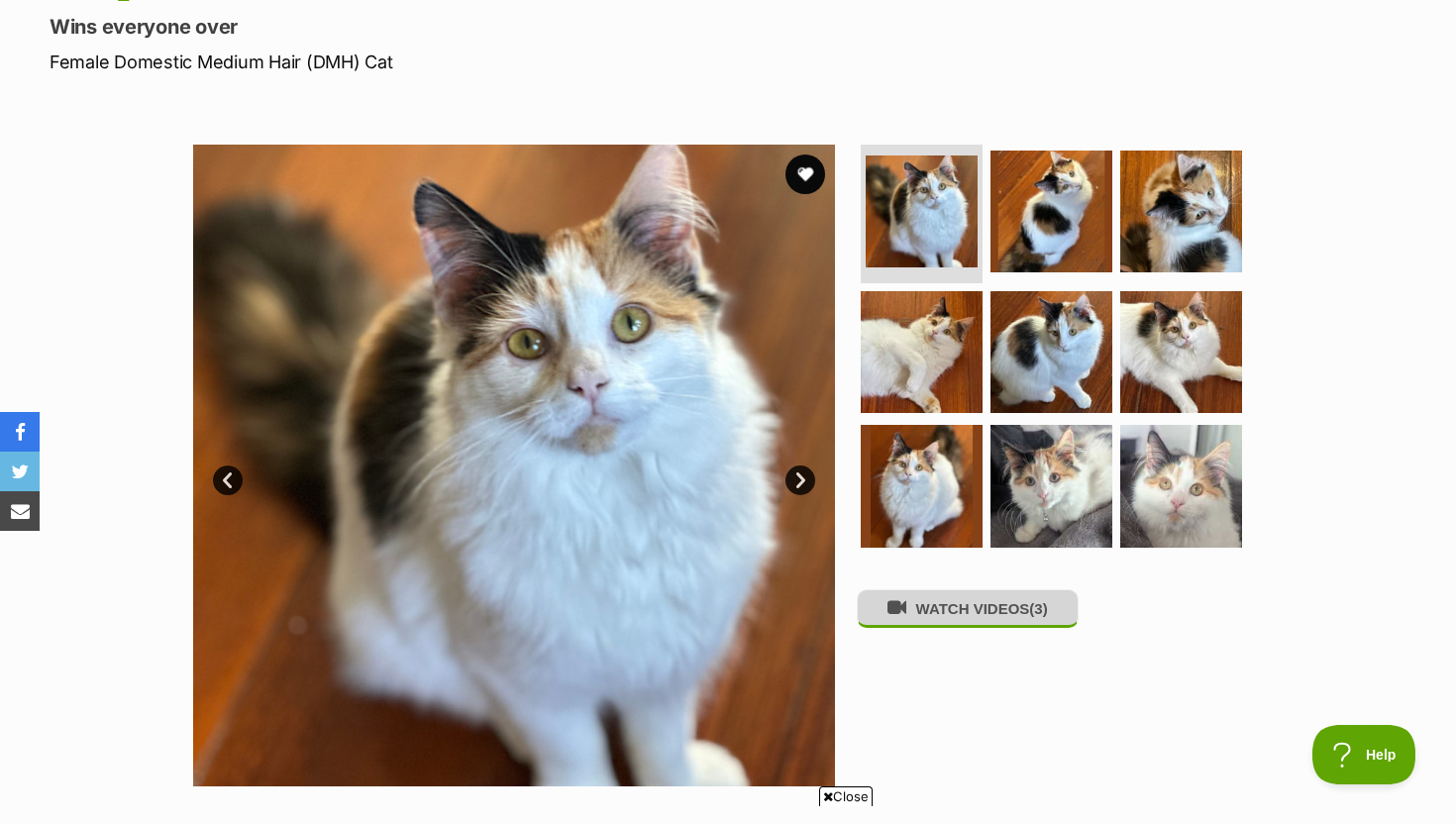 click on "WATCH VIDEOS
(3)" at bounding box center [968, 608] 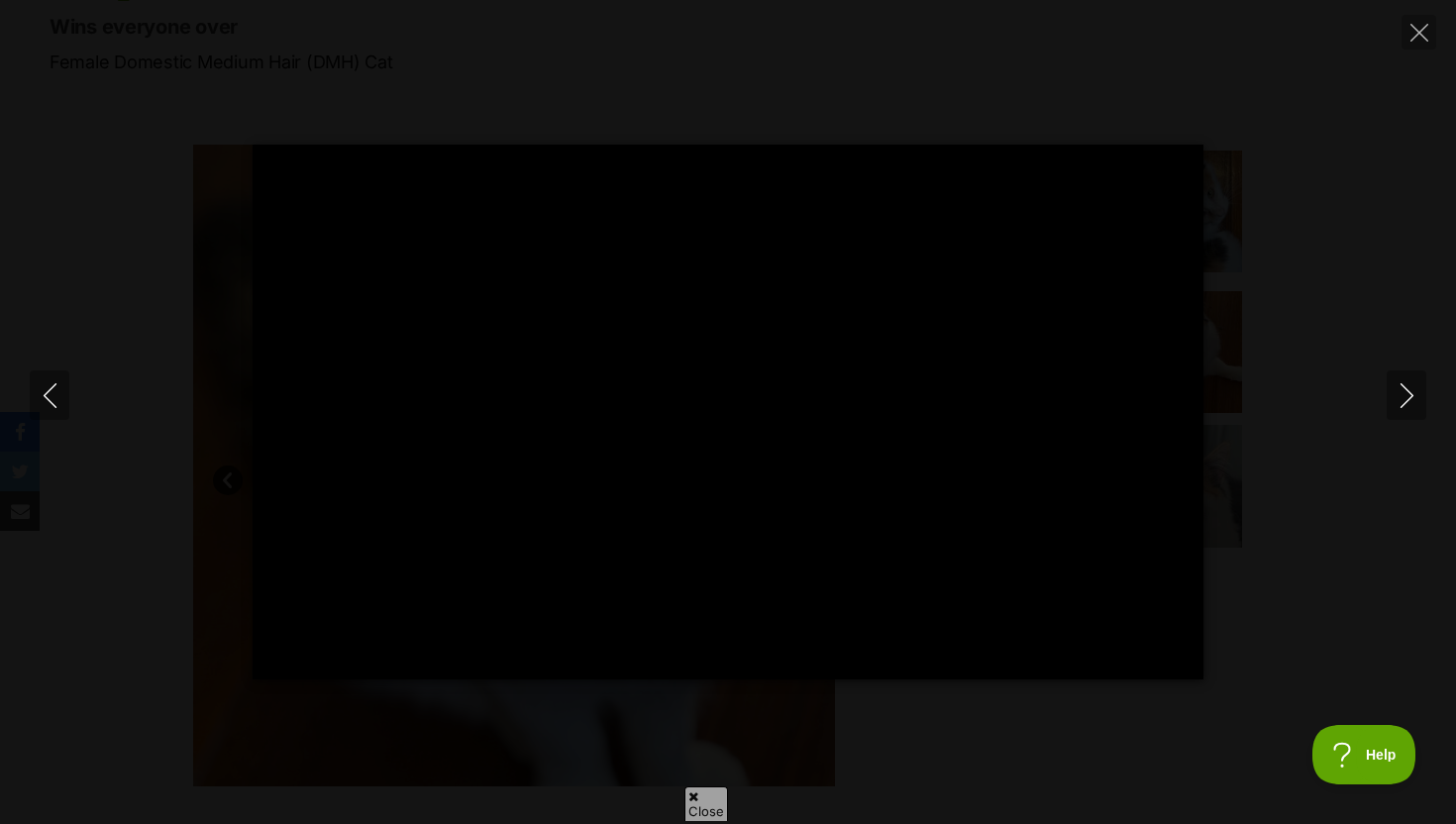 scroll, scrollTop: 0, scrollLeft: 0, axis: both 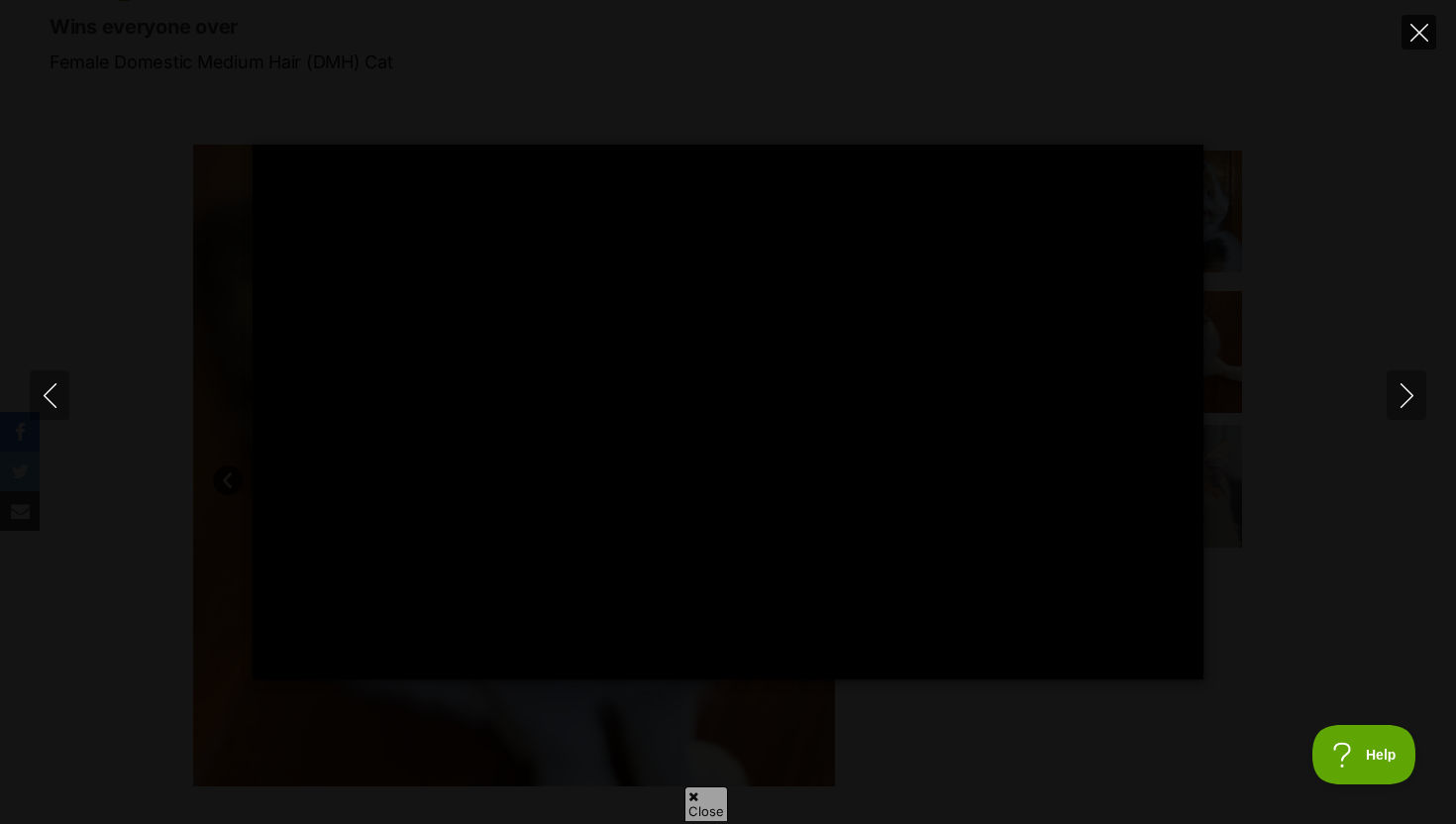 click 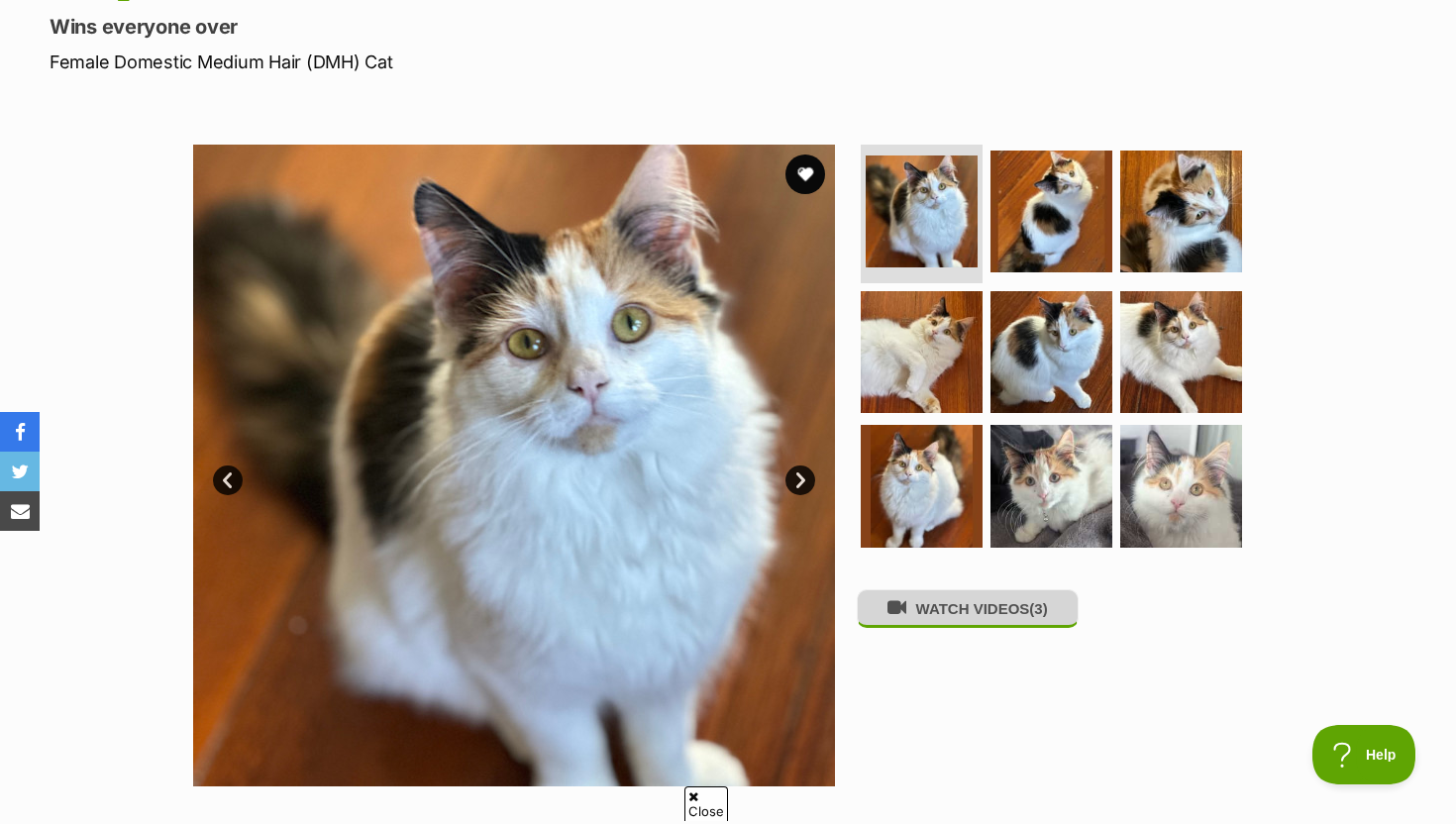 click on "WATCH VIDEOS
(3)" at bounding box center (968, 608) 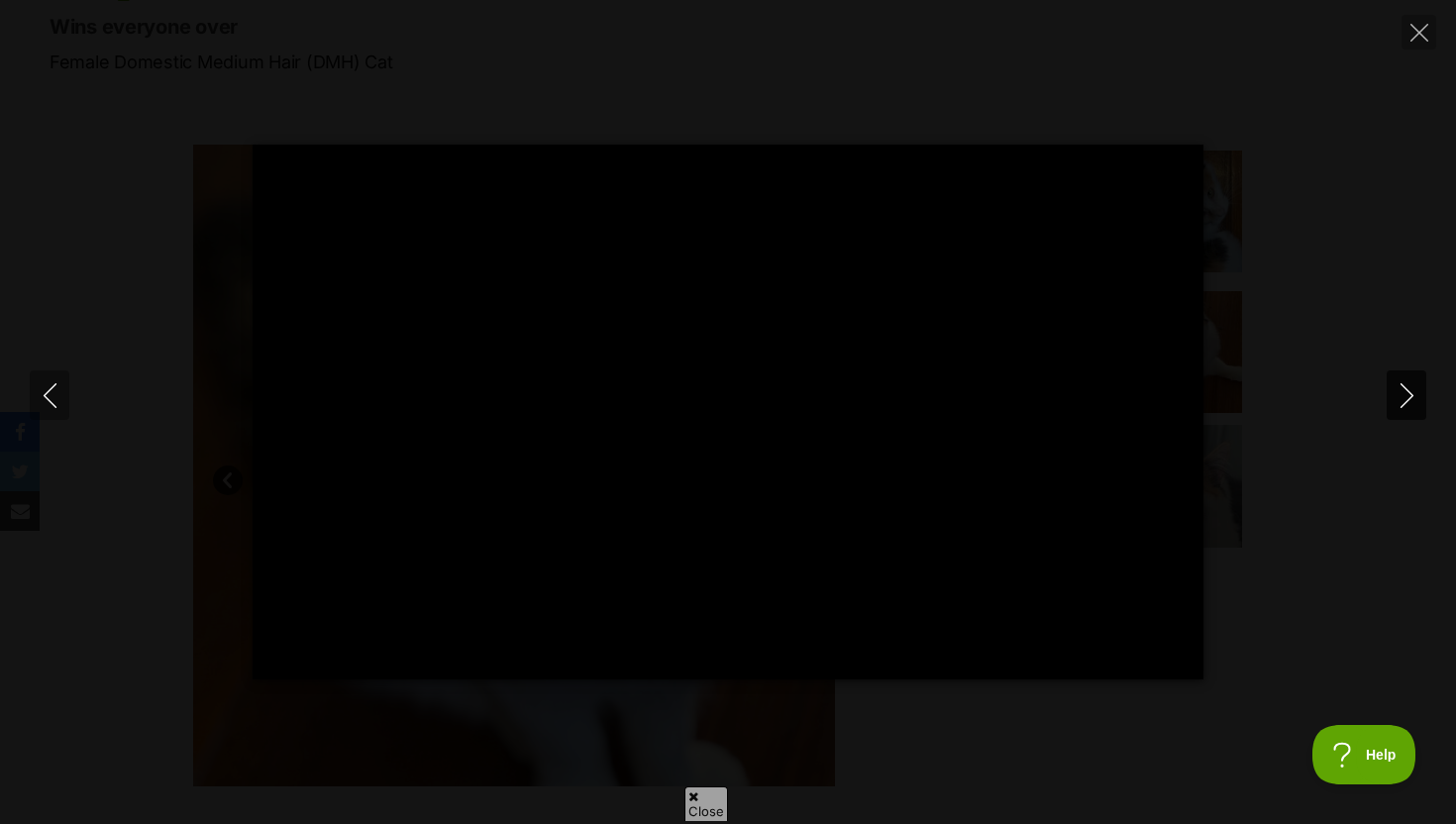 click 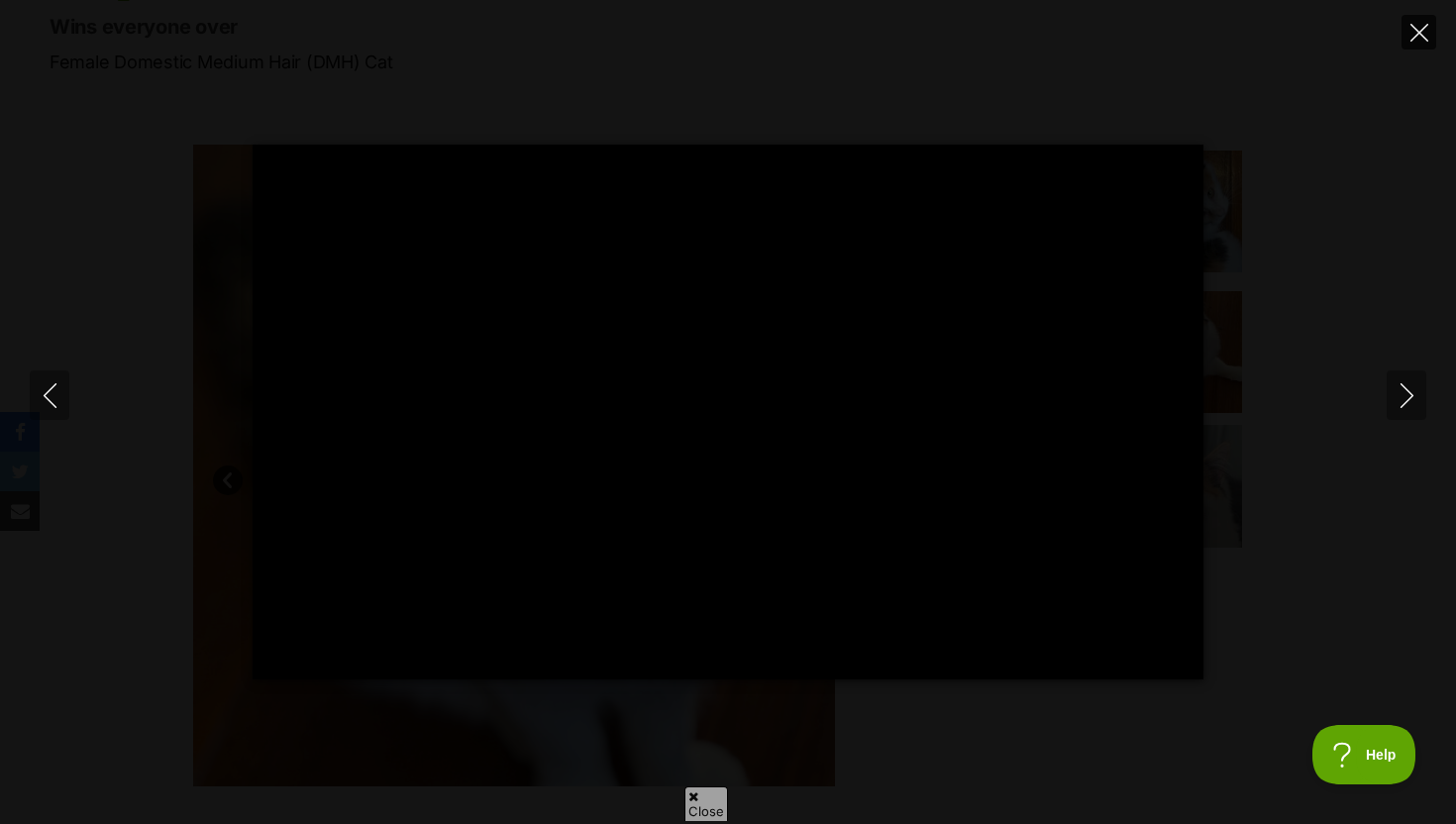 click at bounding box center (1418, 32) 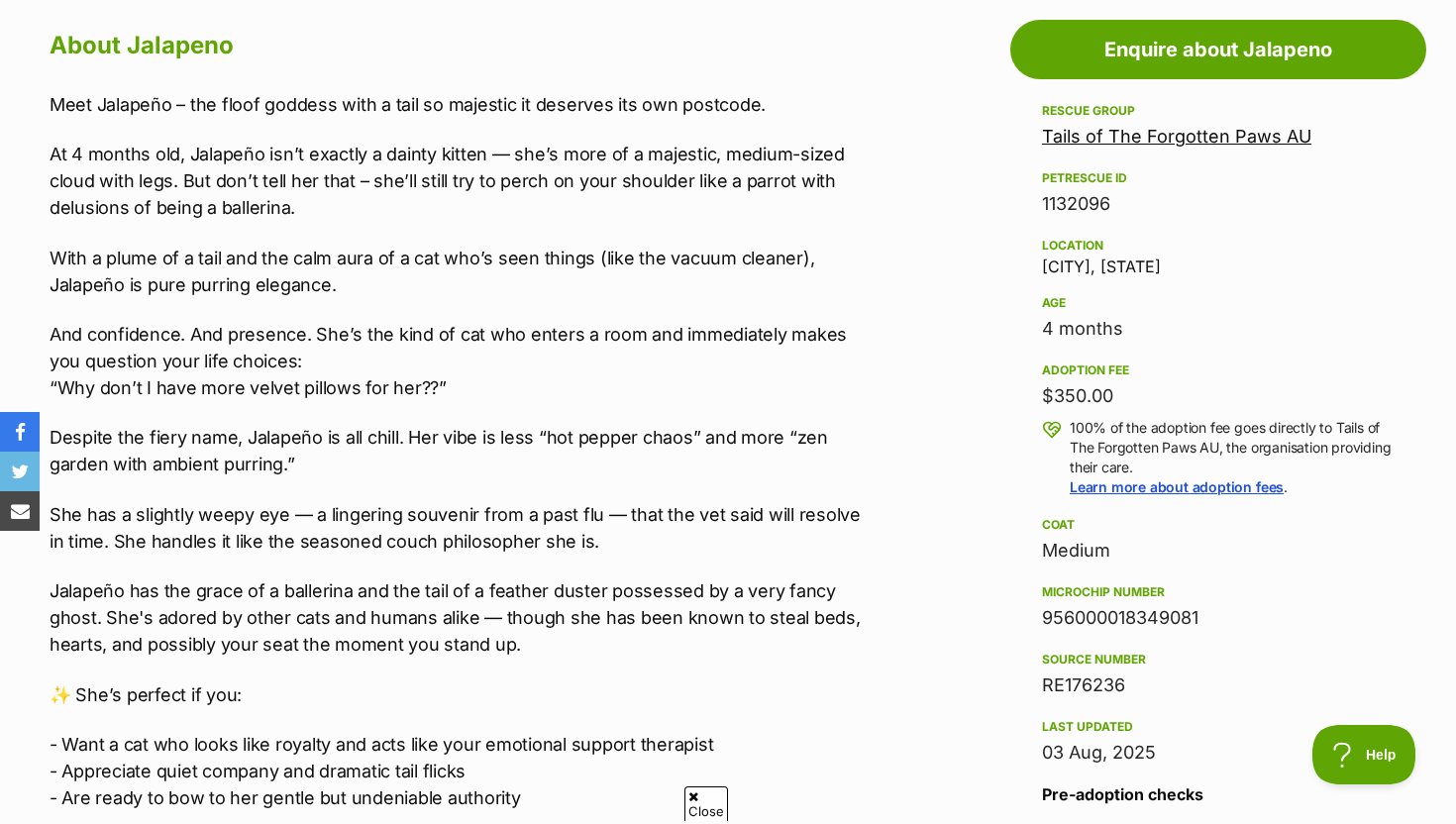 scroll, scrollTop: 1105, scrollLeft: 0, axis: vertical 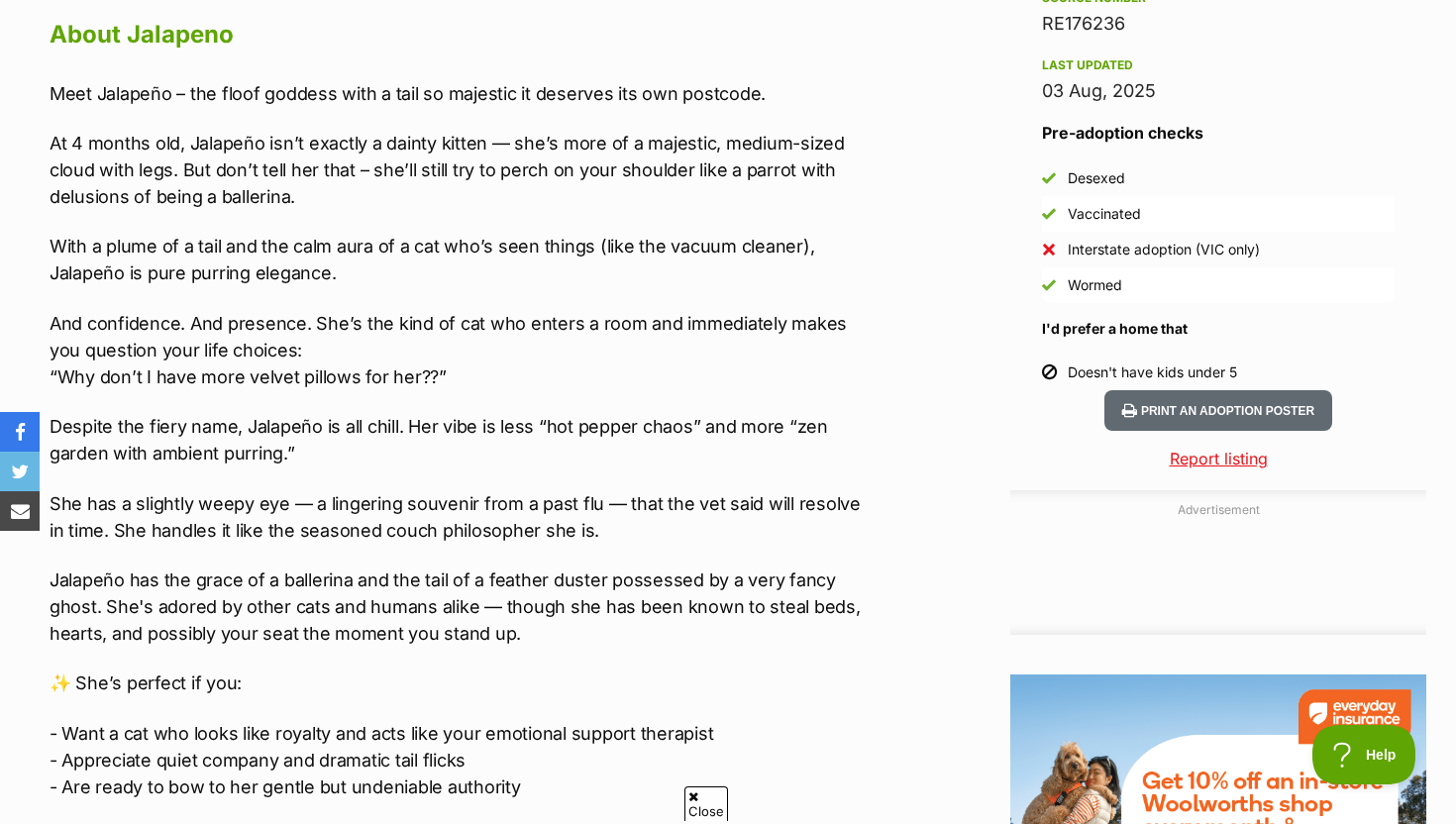 drag, startPoint x: 1041, startPoint y: 256, endPoint x: 1134, endPoint y: 182, distance: 118.848643 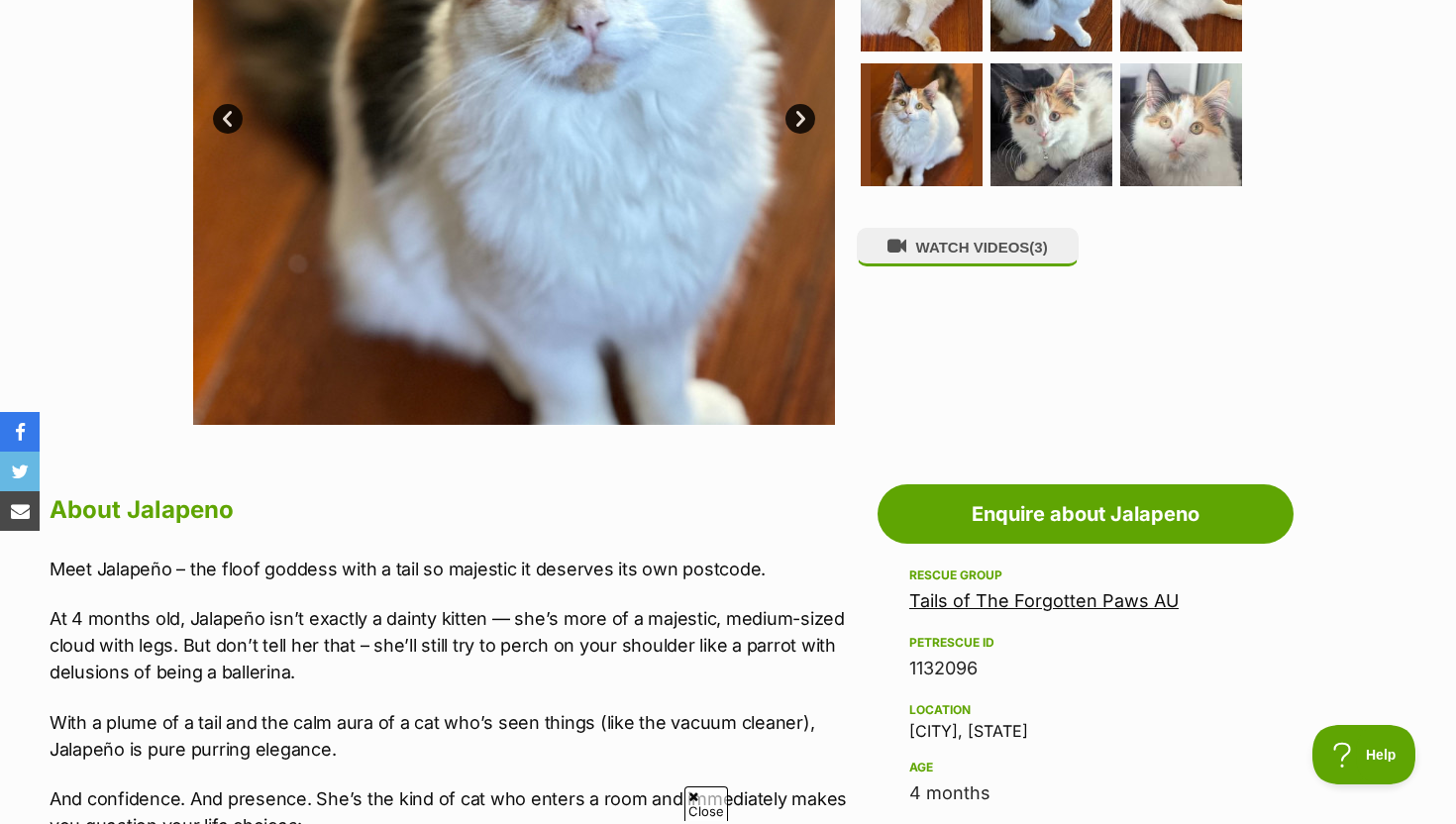 scroll, scrollTop: 595, scrollLeft: 0, axis: vertical 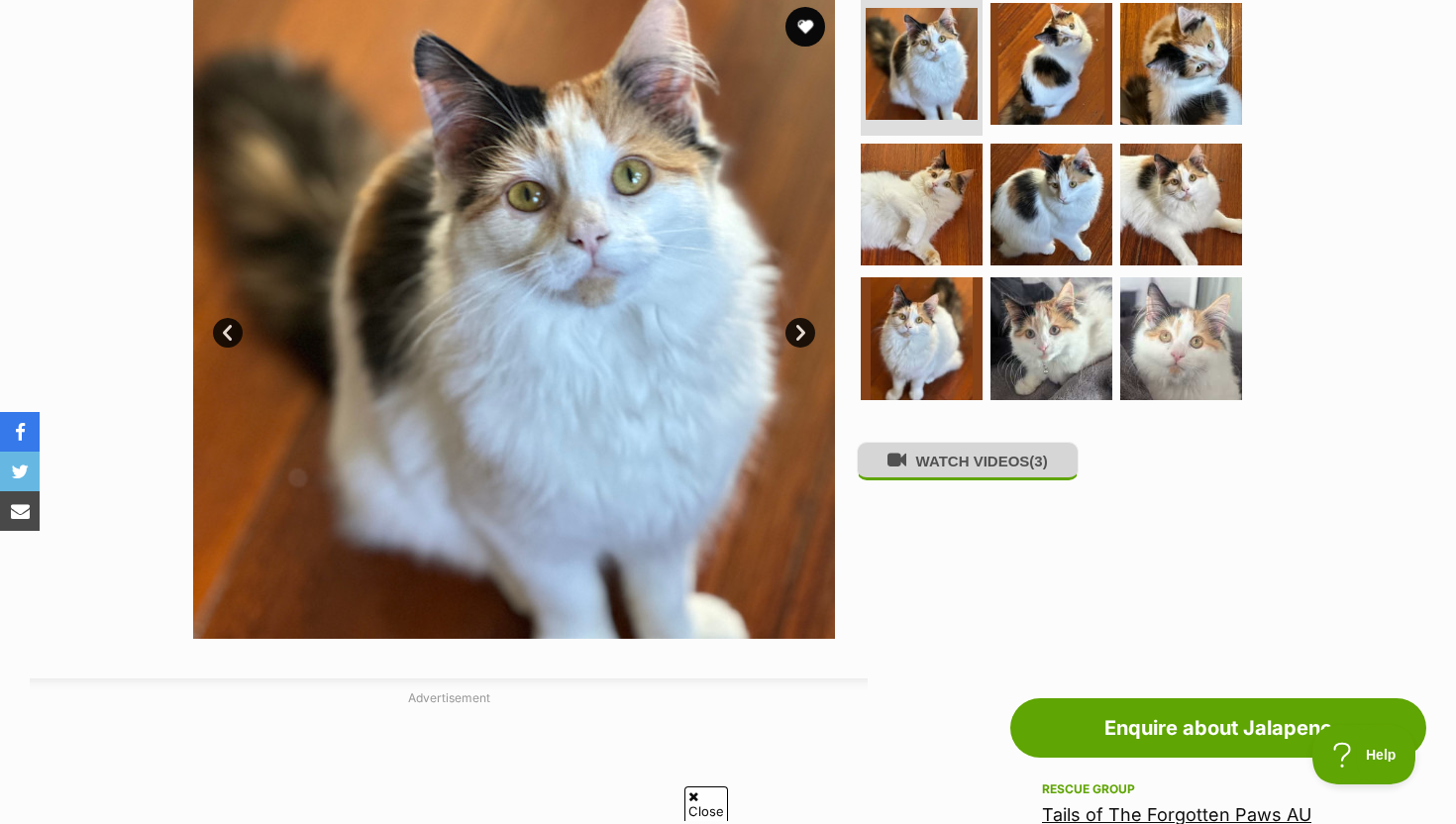 click on "WATCH VIDEOS
(3)" at bounding box center (968, 461) 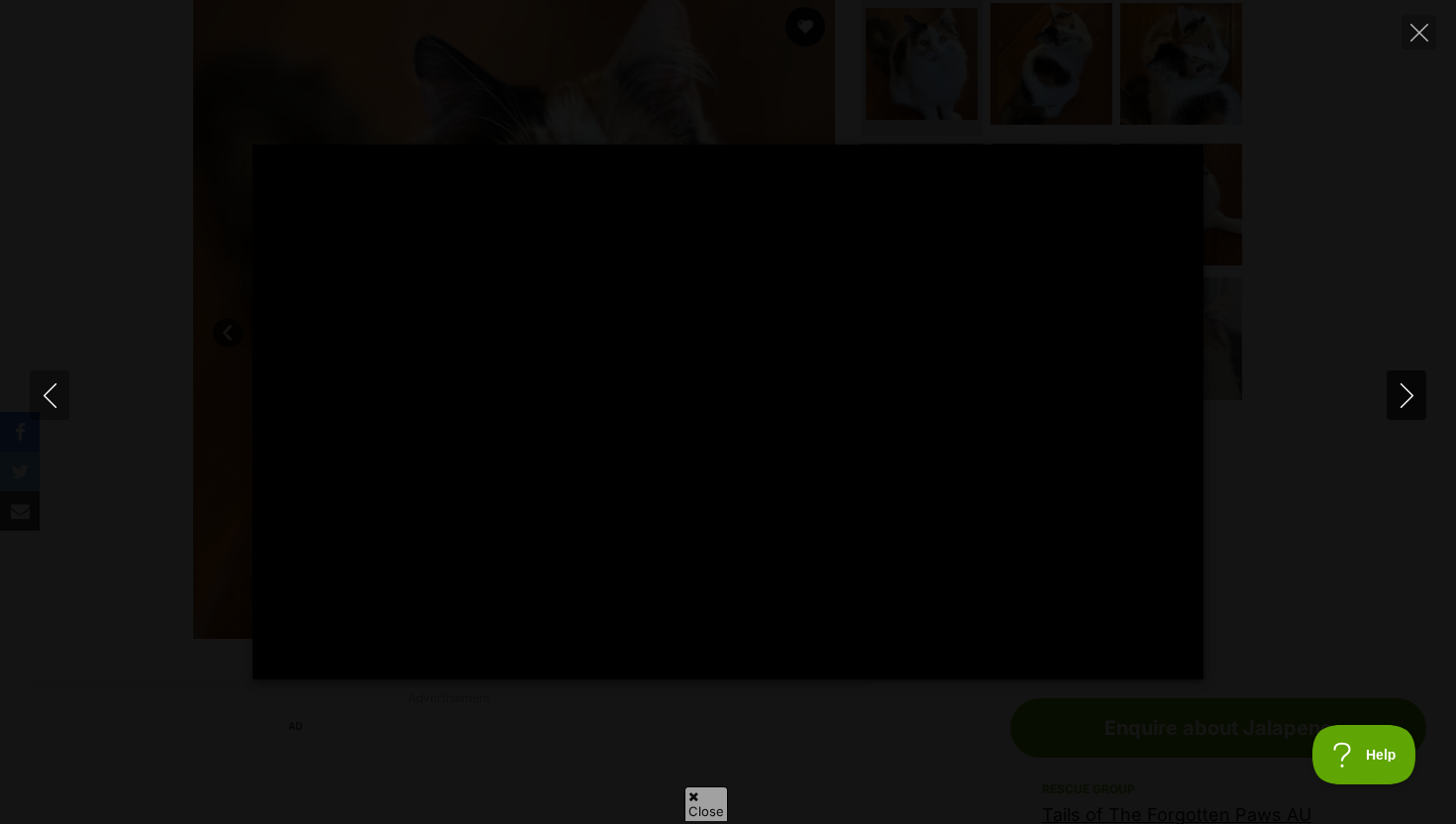 click 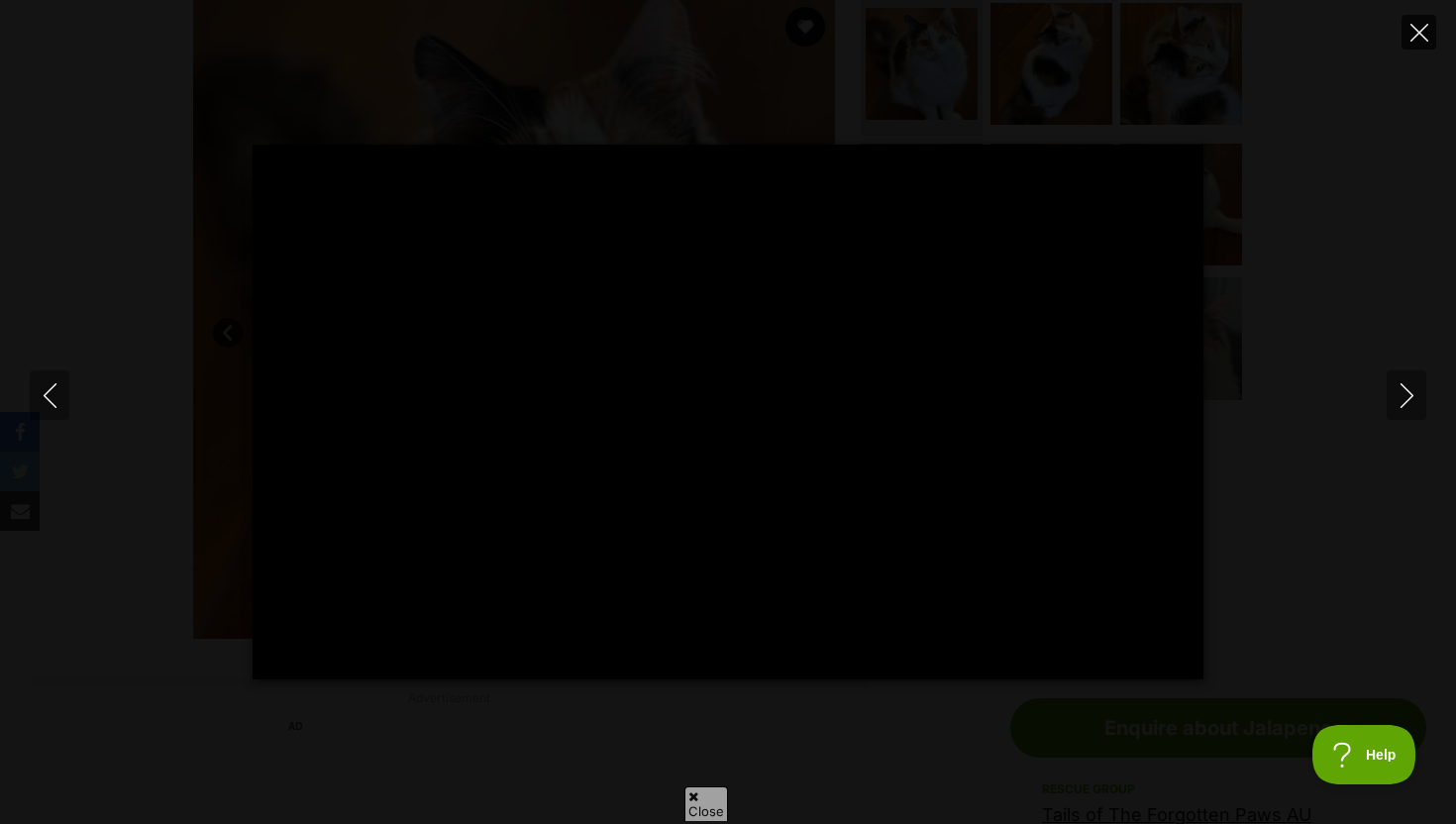 click 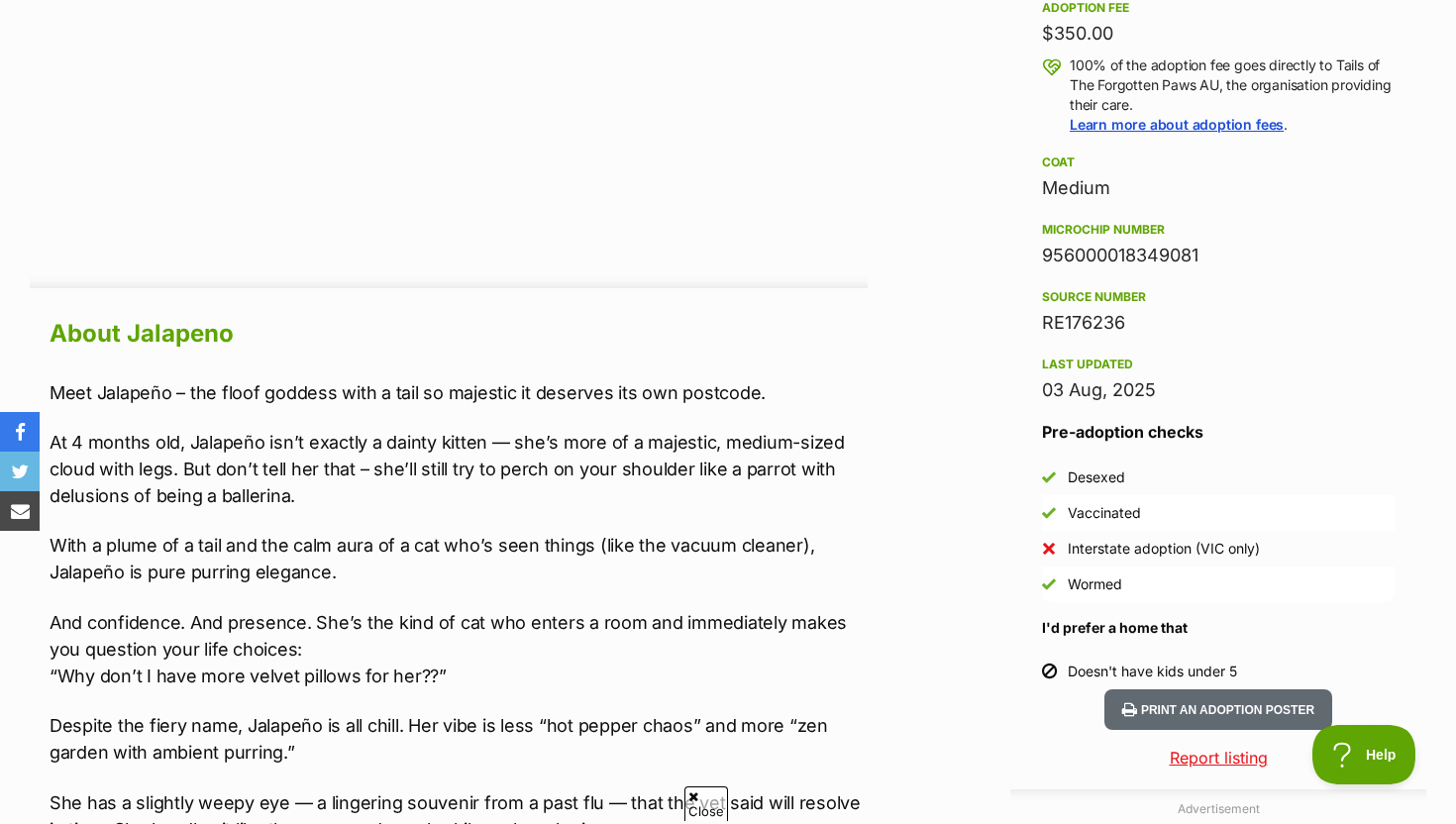 scroll, scrollTop: 1471, scrollLeft: 0, axis: vertical 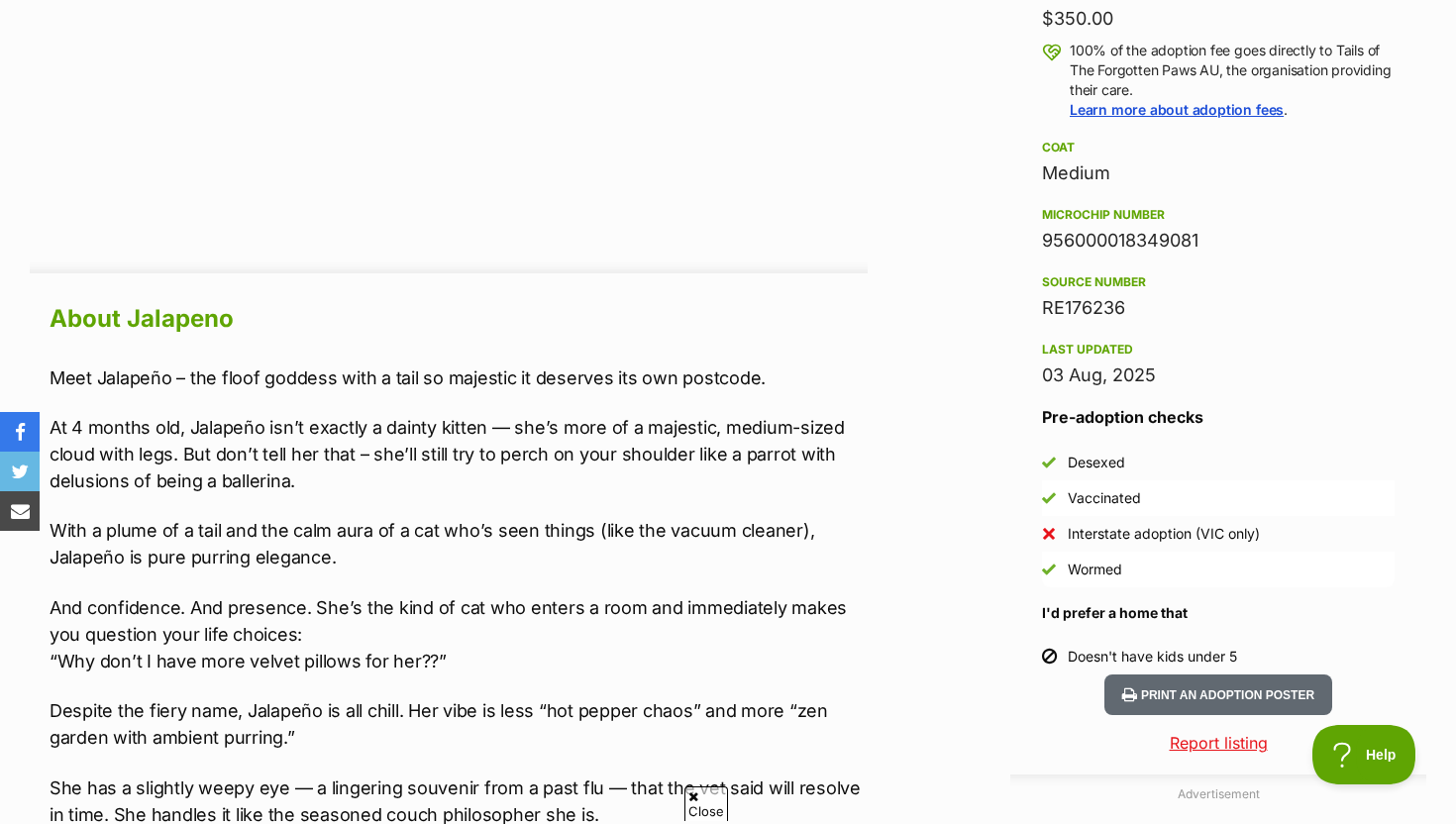 click on "Advertisement
AD
Adoption information
I've been adopted!
This pet is no longer available
On Hold
Enquire about Jalapeno
Find available pets like this!
Rescue group
Tails of The Forgotten Paws AU
PetRescue ID
1132096
Location
Glen Waverley, VIC
Age
4 months
Adoption fee
$350.00
100% of the adoption fee goes directly to Tails of The Forgotten Paws AU, the organisation providing their care.
Learn more about adoption fees .
Coat
Medium
Microchip number
956000018349081
Source number
RE176236
Last updated
03 Aug, 2025
Pre-adoption checks
Desexed
Vaccinated
Interstate adoption (VIC only)
Wormed
I'd prefer a home that
Doesn't have kids under 5
About Jalapeno
“Why don’t I have more velvet pillows for her??”" at bounding box center (728, 1055) 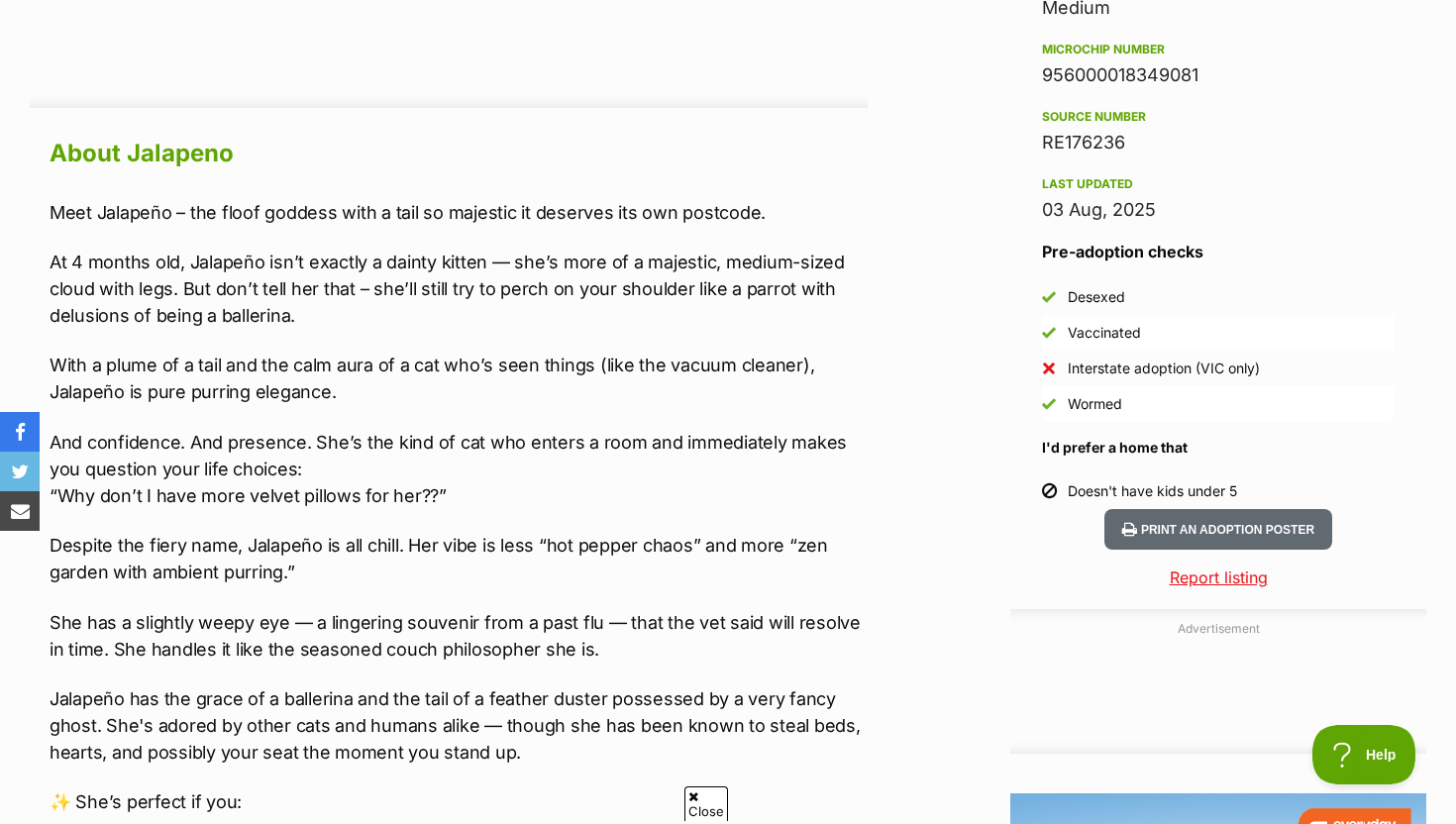 scroll, scrollTop: 1662, scrollLeft: 0, axis: vertical 